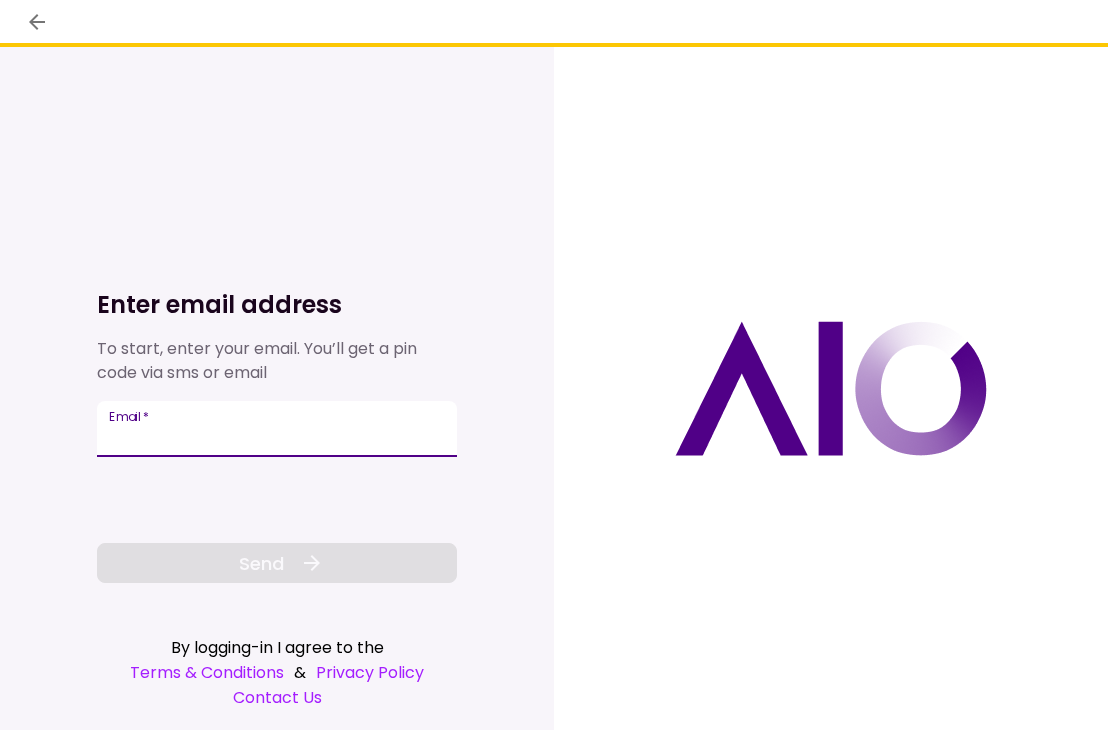 scroll, scrollTop: 0, scrollLeft: 0, axis: both 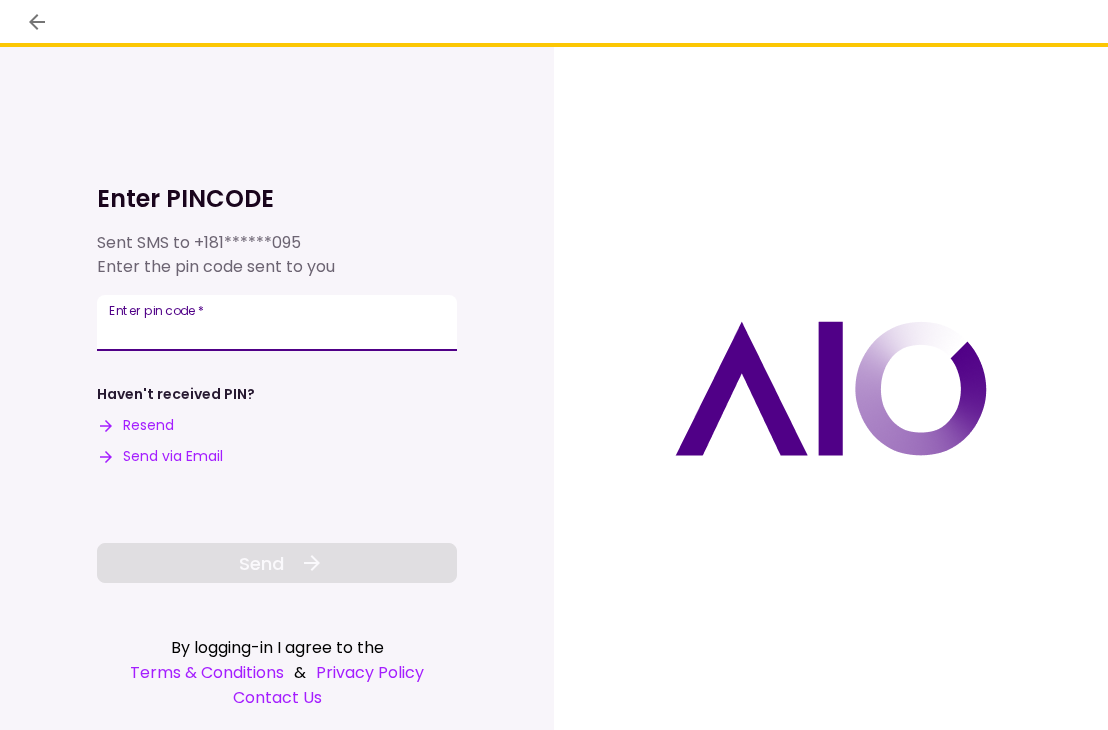 click on "Enter pin code   *" at bounding box center [277, 323] 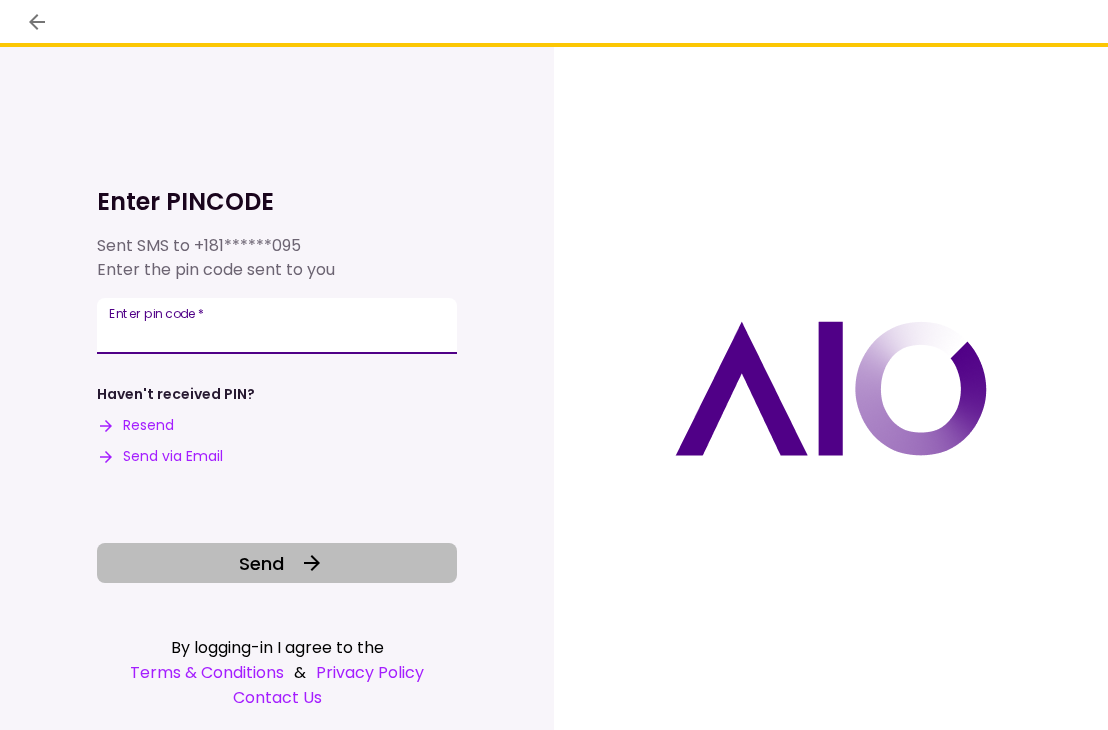type on "******" 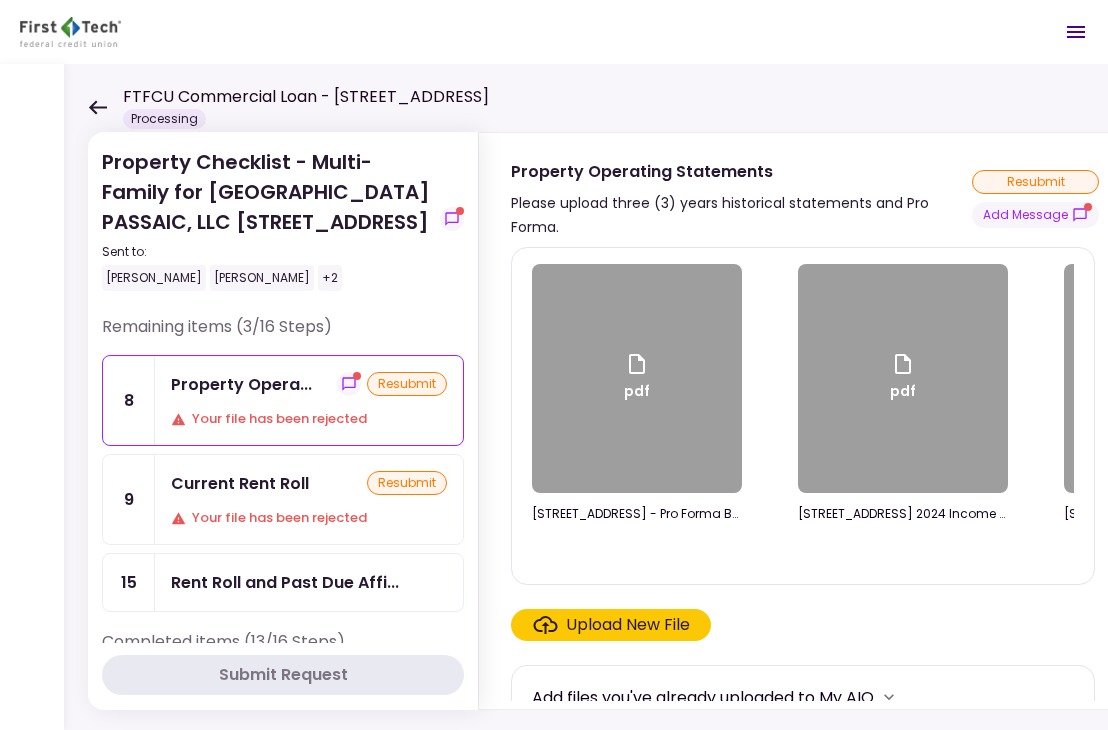 scroll, scrollTop: 45, scrollLeft: 0, axis: vertical 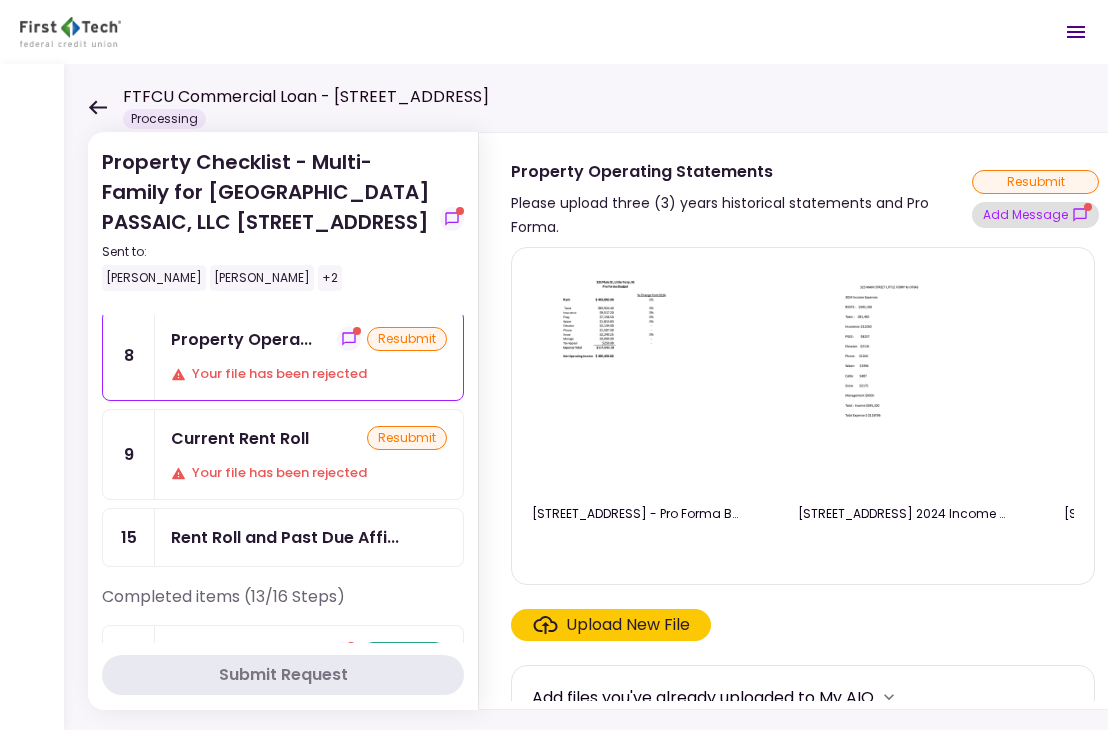 click on "Add Message" at bounding box center [1035, 215] 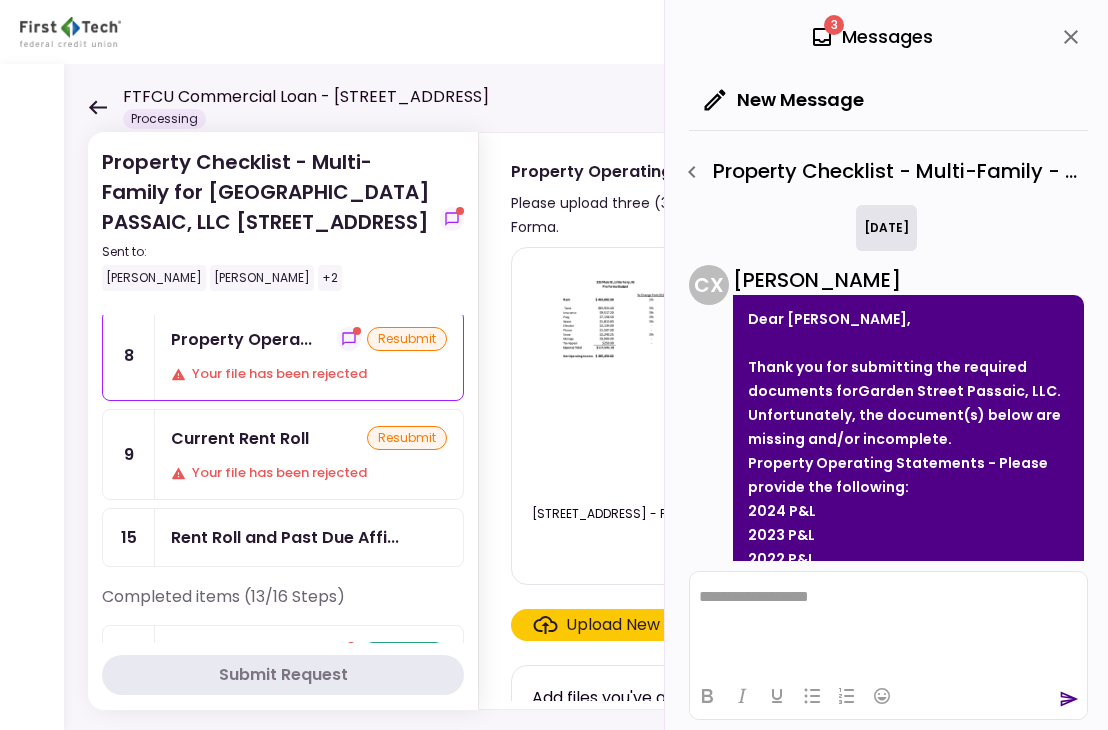 scroll, scrollTop: 0, scrollLeft: 0, axis: both 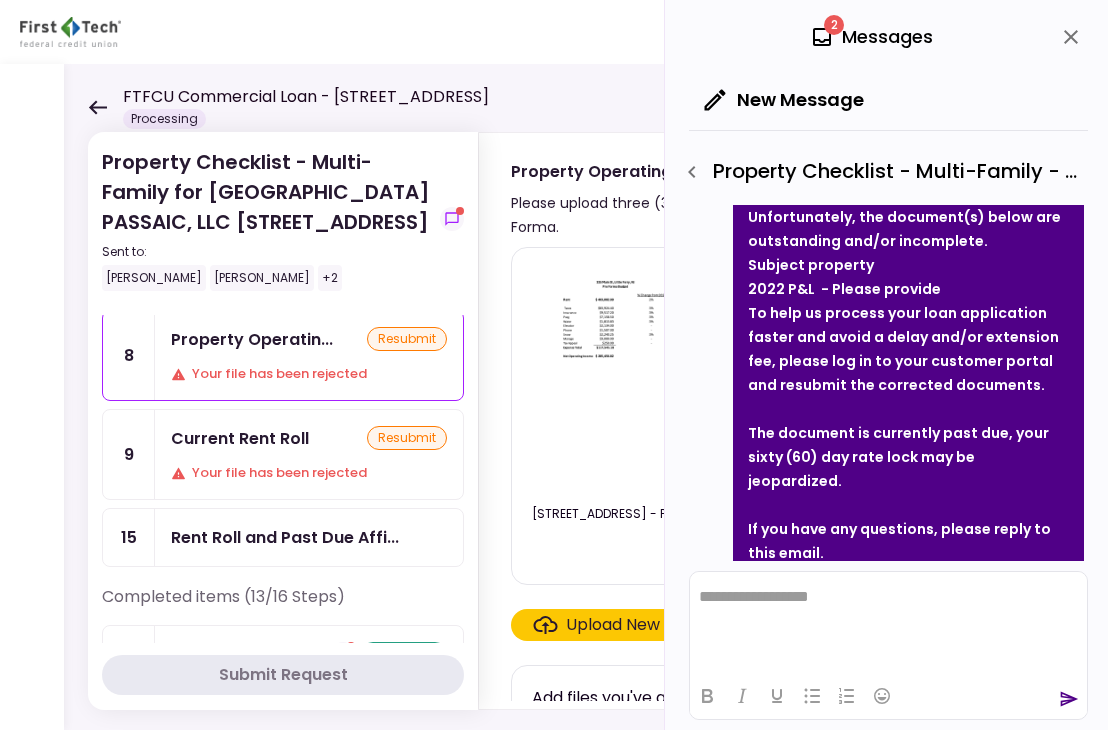 click at bounding box center (637, 378) 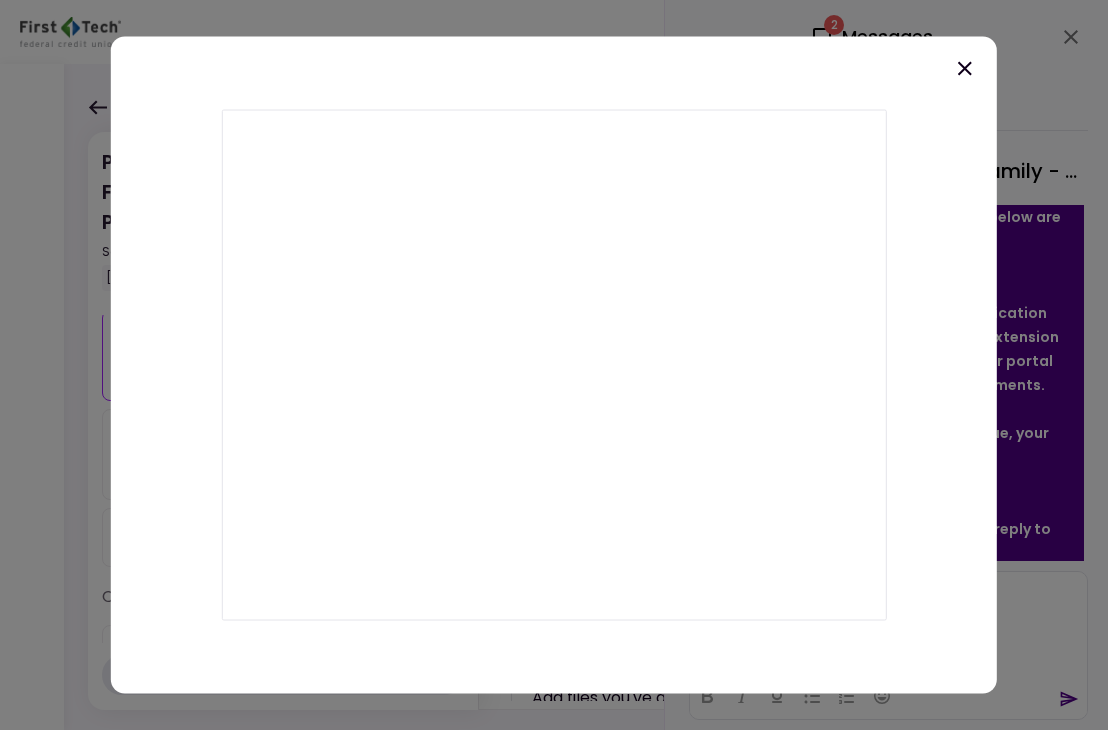 click 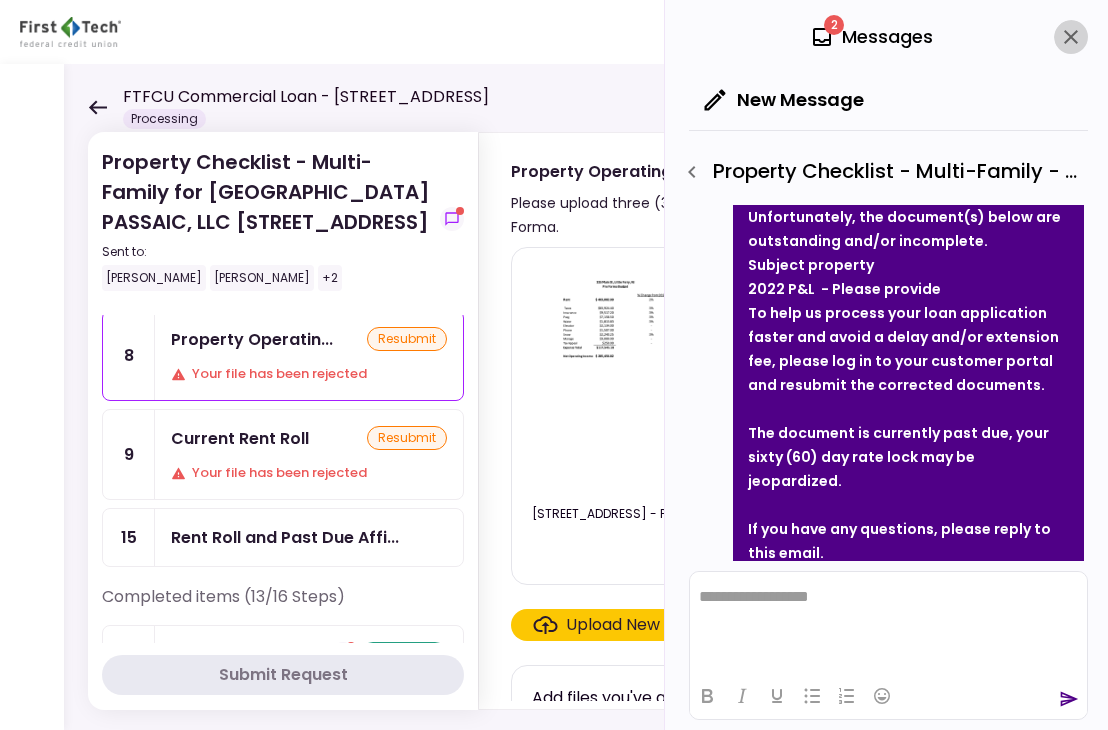 click 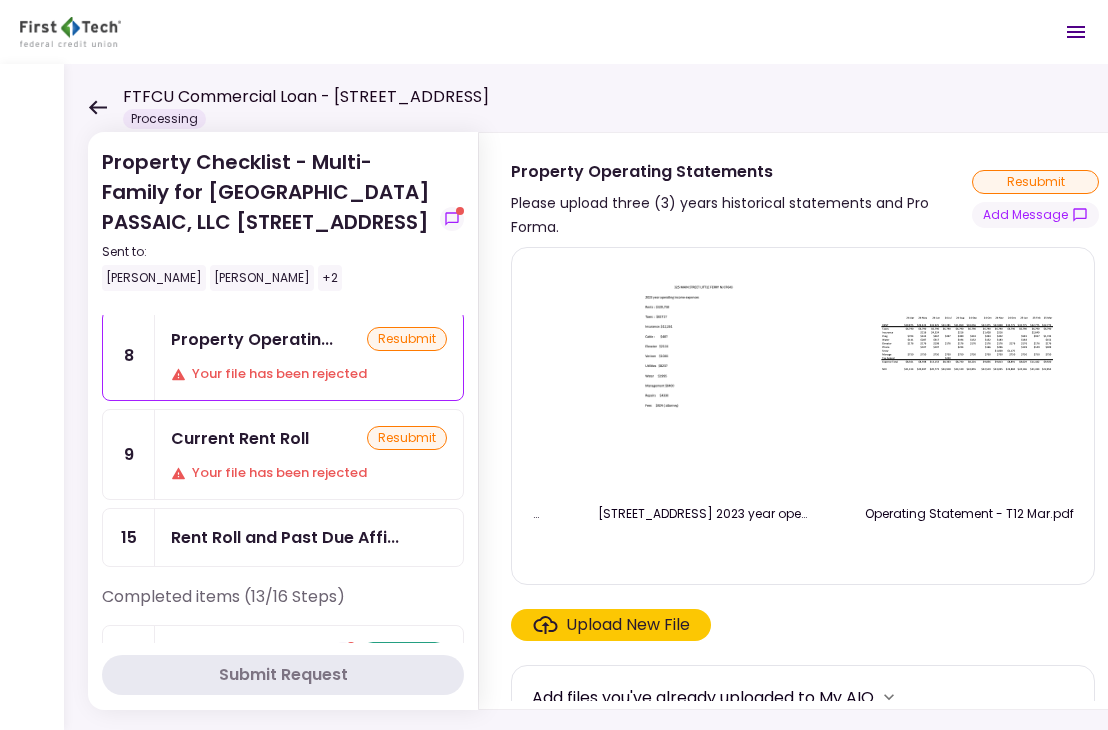 scroll, scrollTop: 0, scrollLeft: 474, axis: horizontal 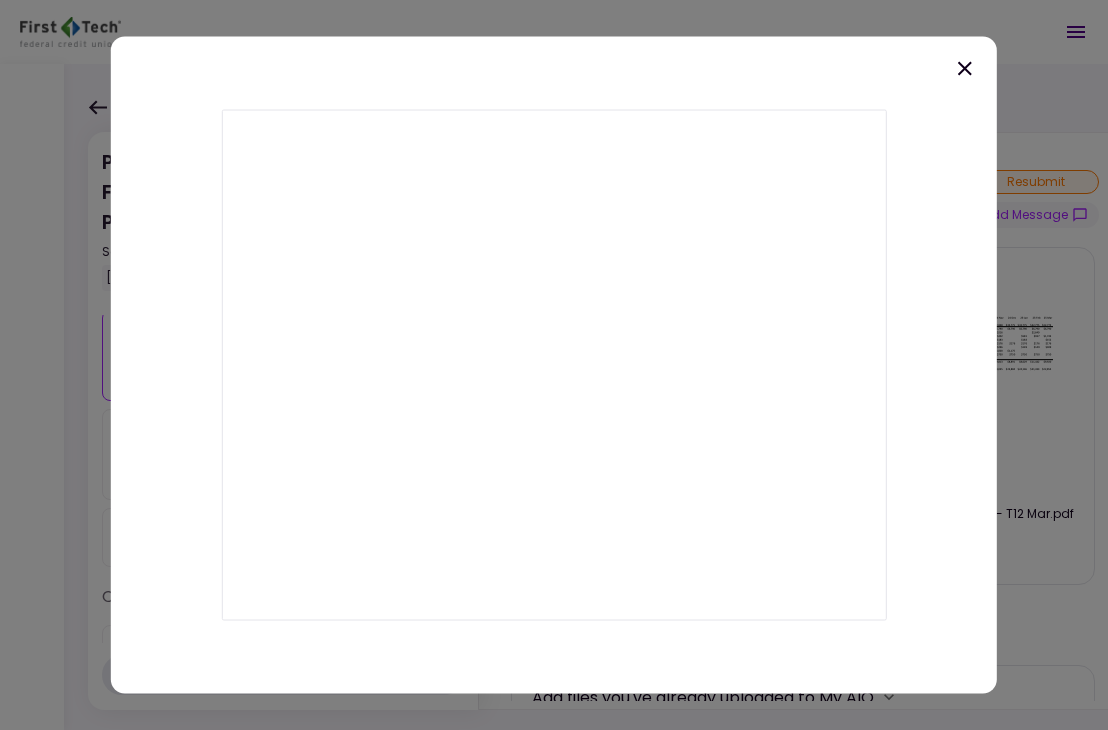 click 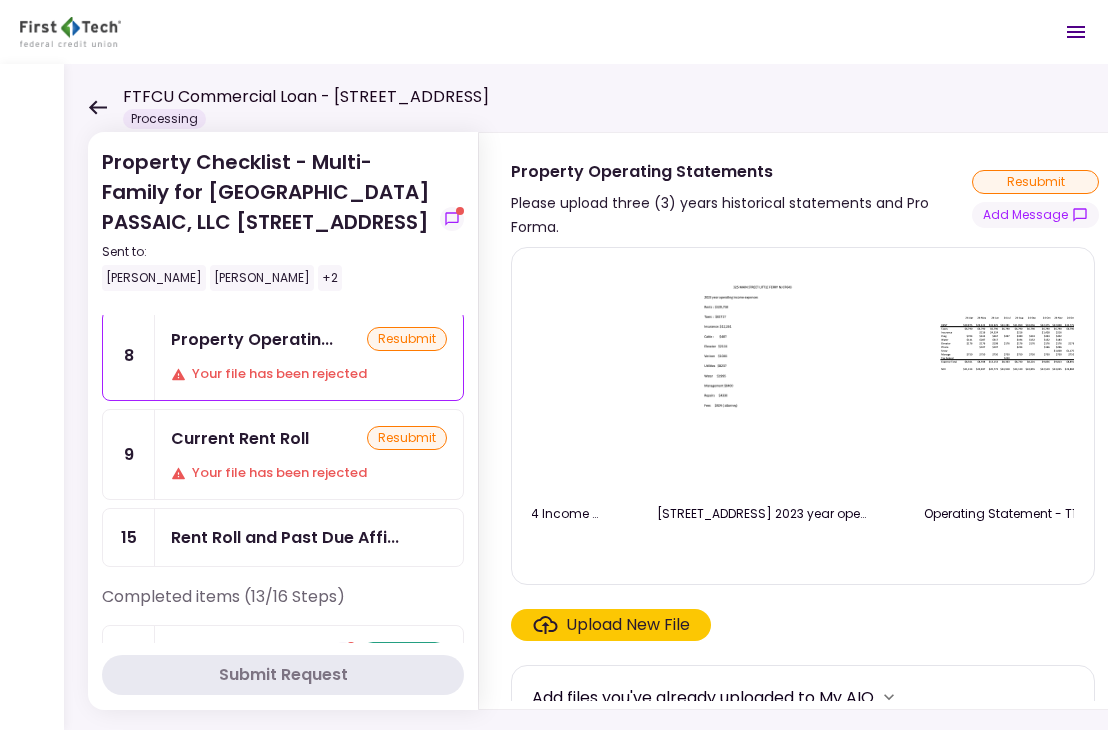scroll, scrollTop: 0, scrollLeft: 411, axis: horizontal 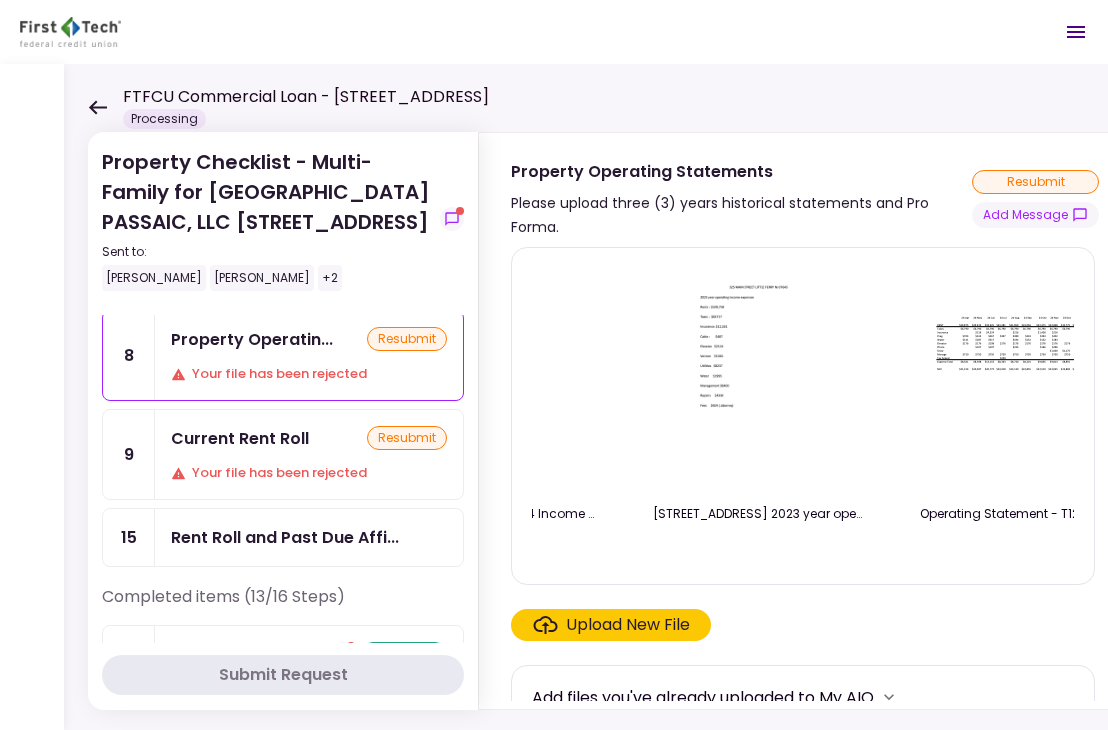 click at bounding box center (758, 378) 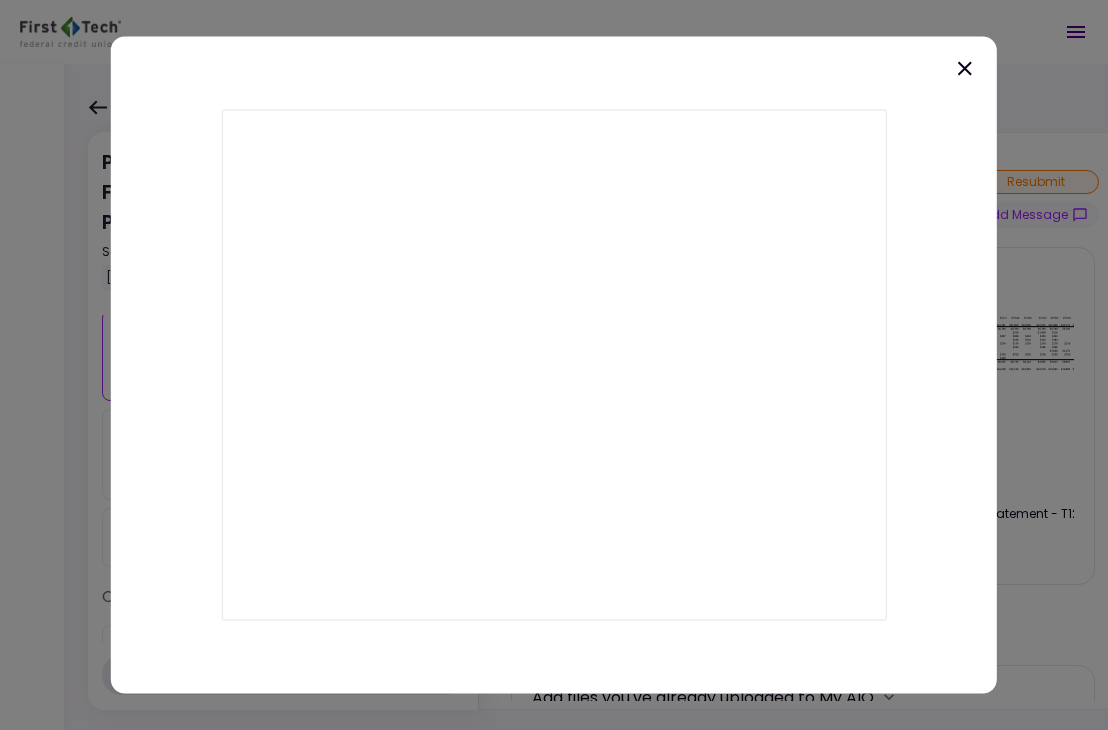 click 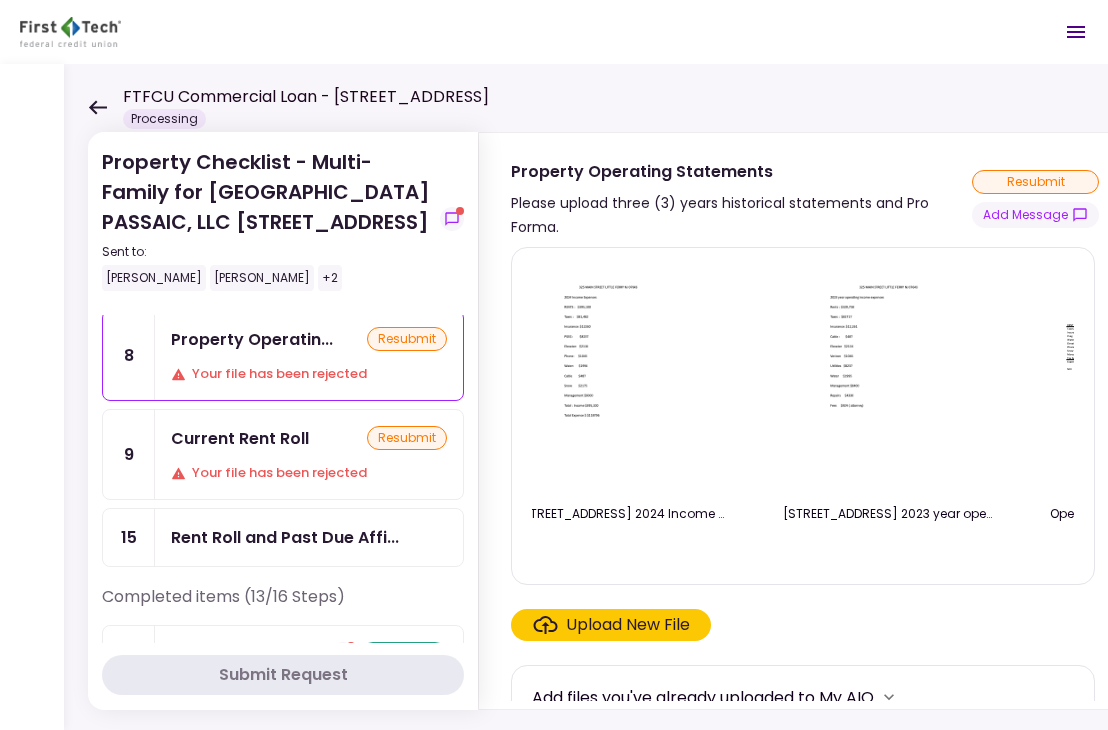scroll, scrollTop: 0, scrollLeft: 258, axis: horizontal 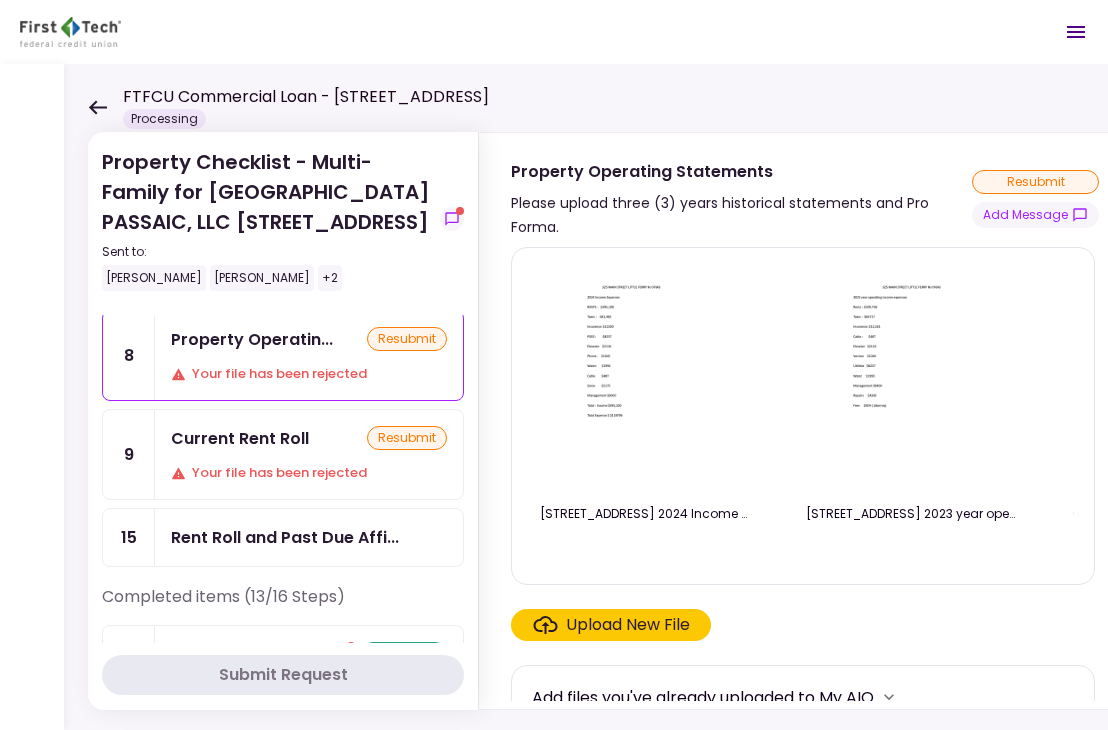 click at bounding box center (645, 378) 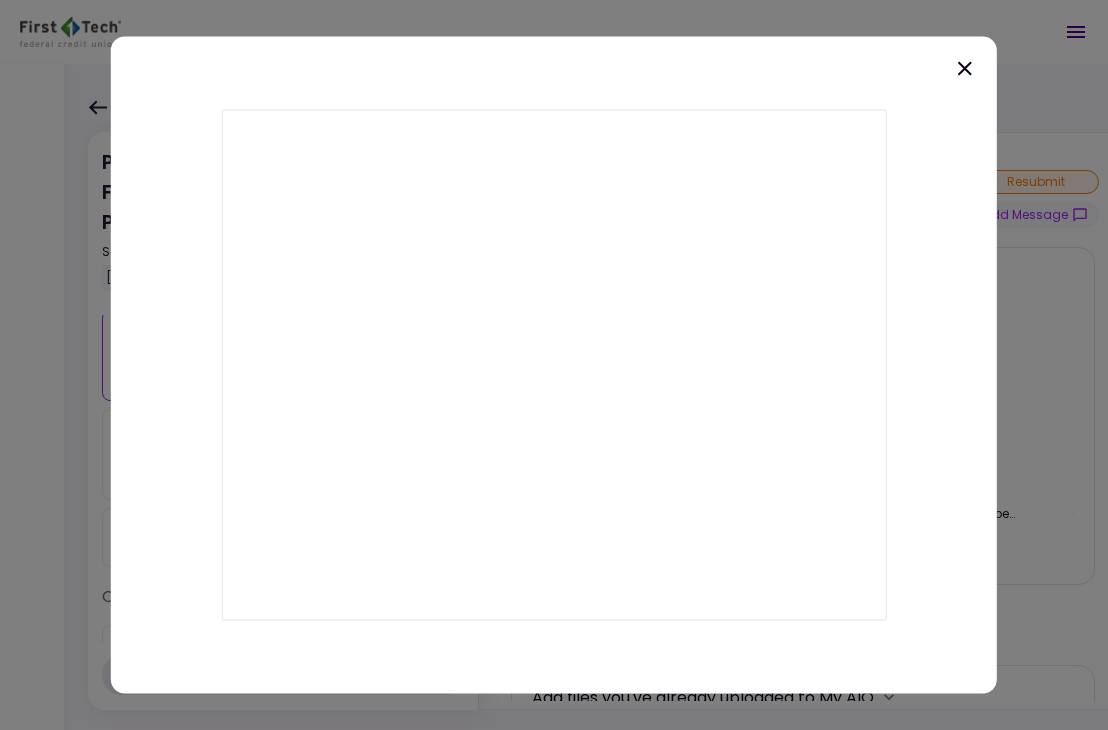 click 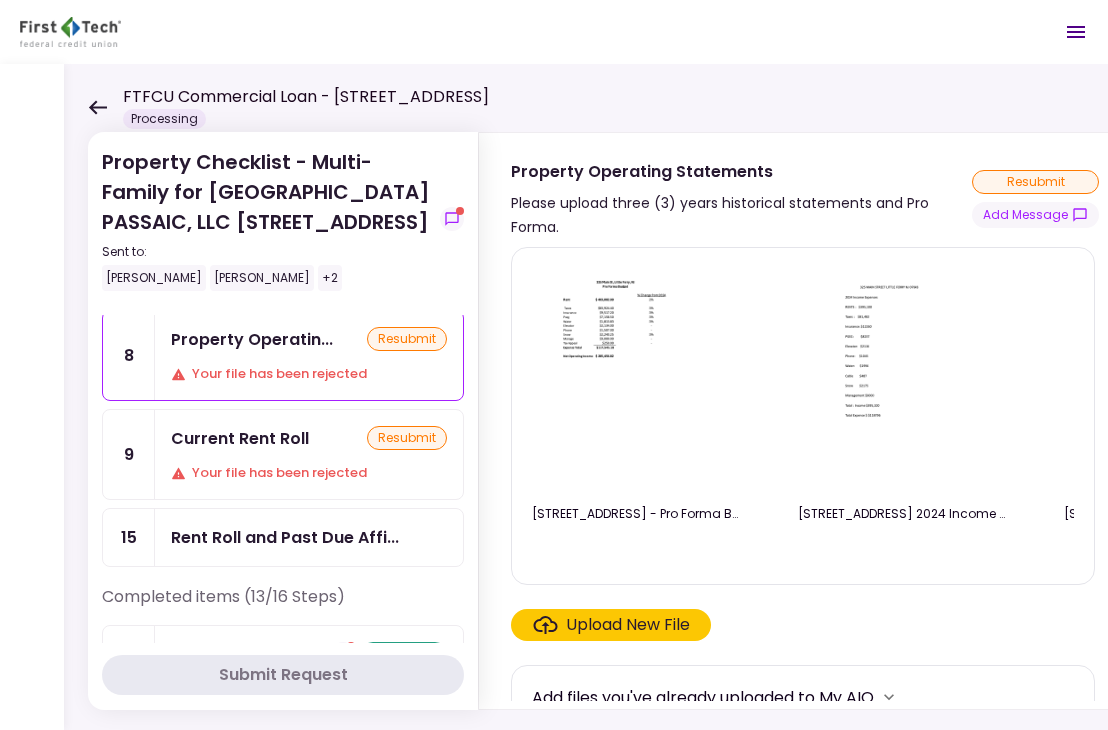 scroll, scrollTop: 0, scrollLeft: 0, axis: both 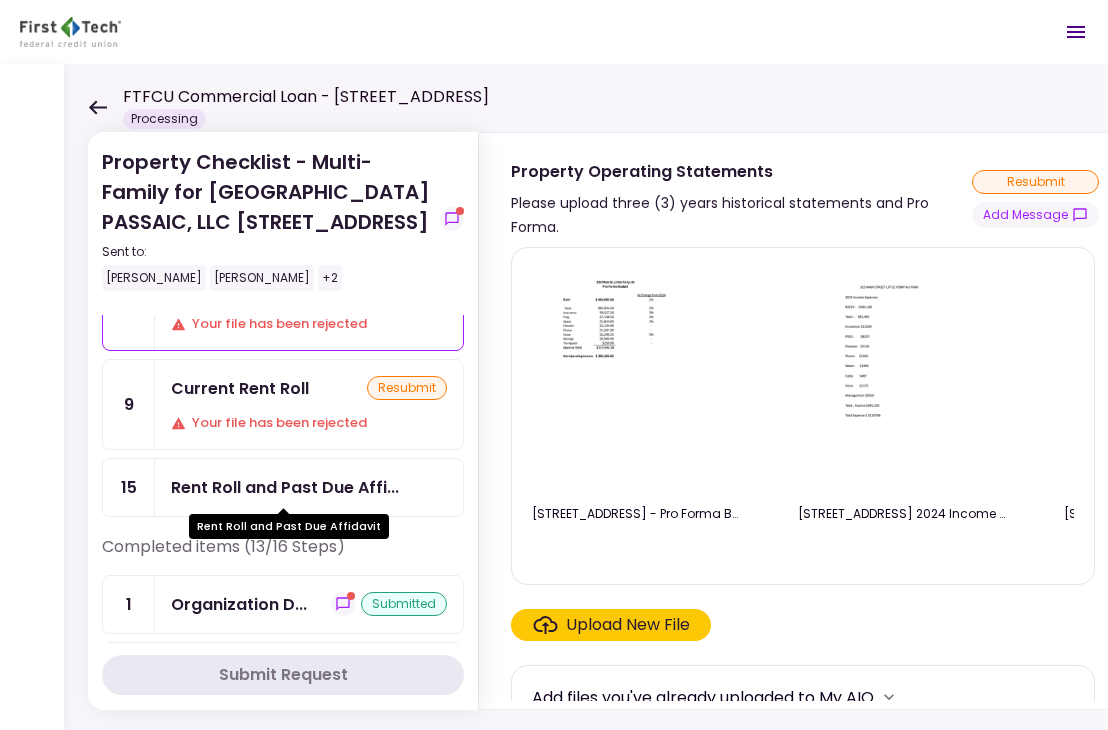 click on "Rent Roll and Past Due Affi..." at bounding box center [285, 487] 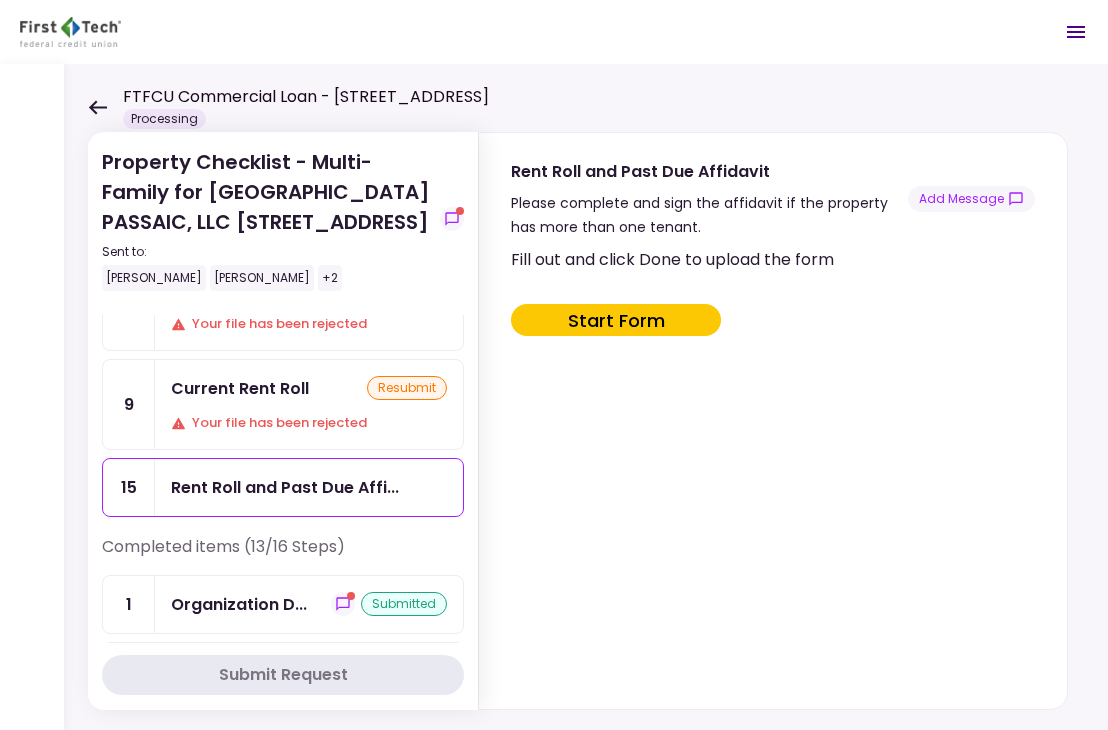 click on "Current Rent Roll" at bounding box center [240, 388] 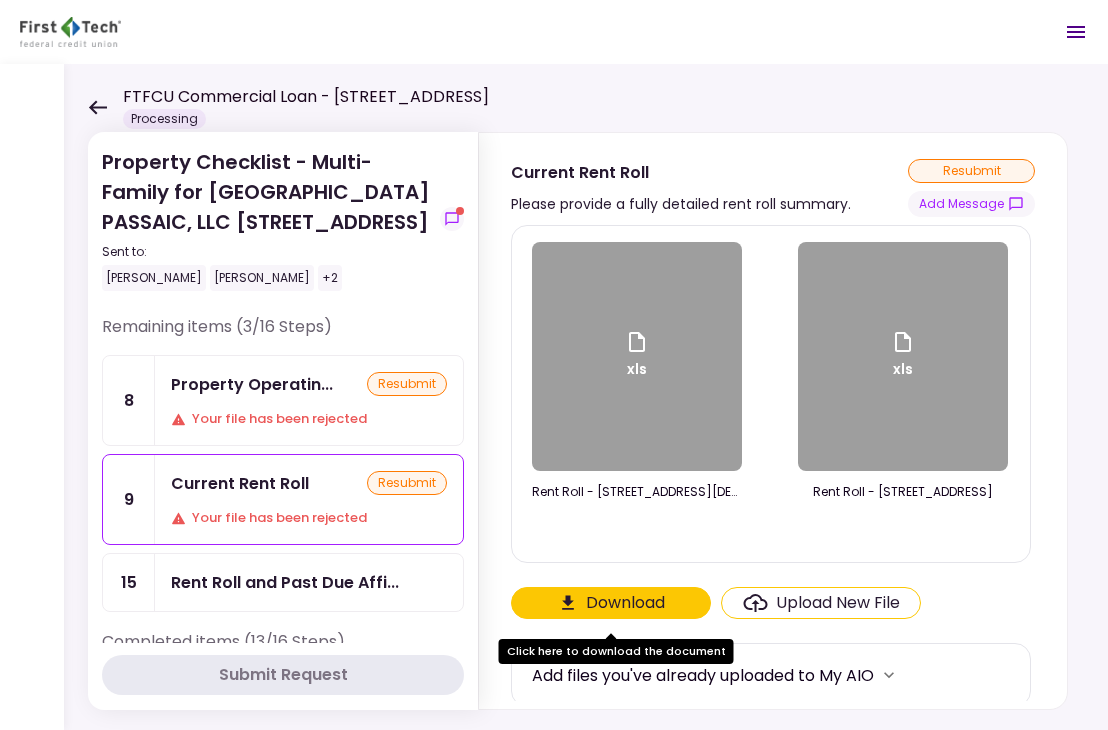 scroll, scrollTop: 0, scrollLeft: 0, axis: both 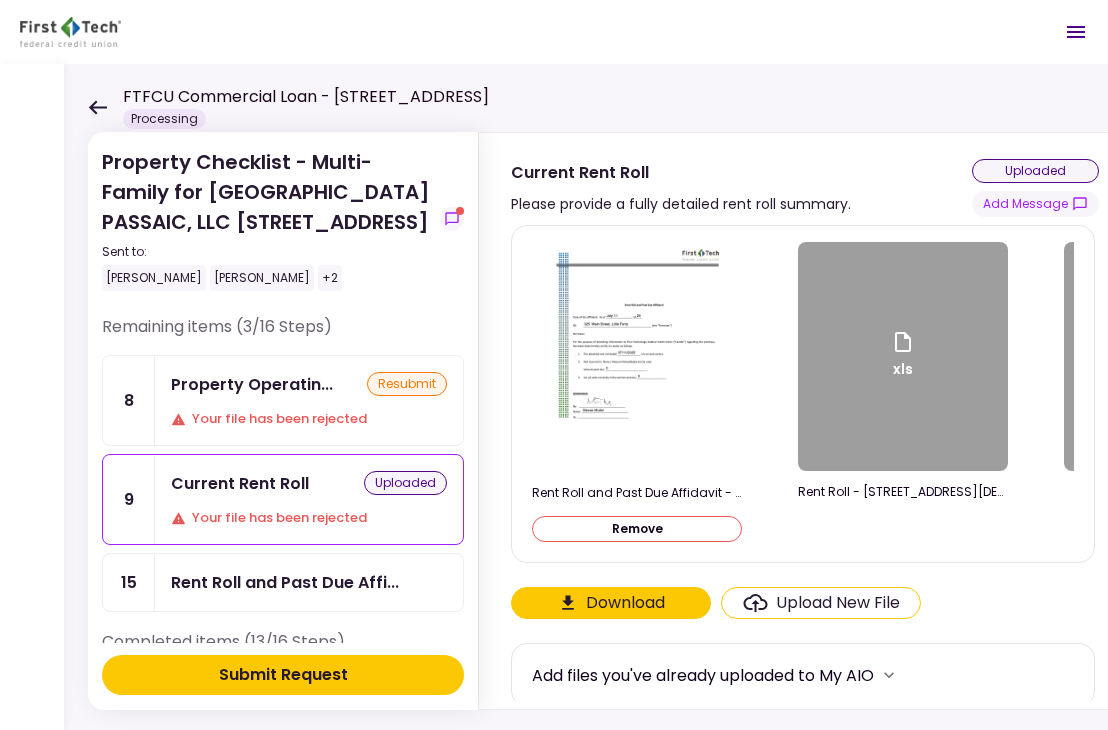 click on "Submit Request" at bounding box center [283, 675] 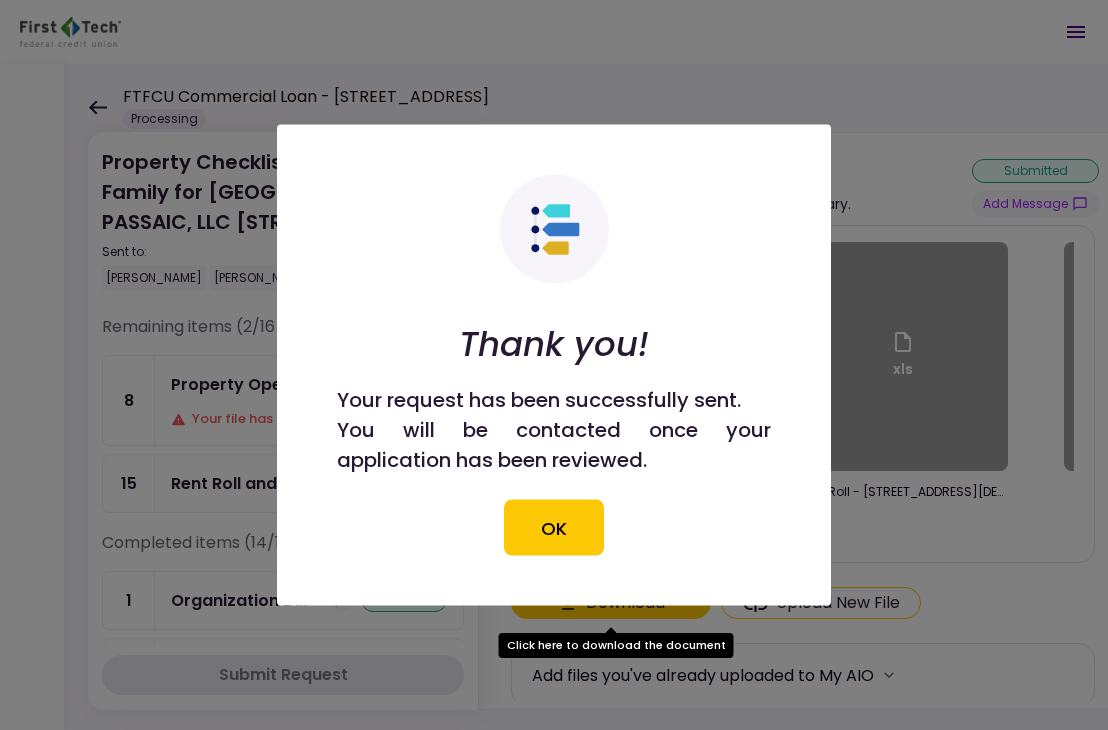 click at bounding box center (554, 365) 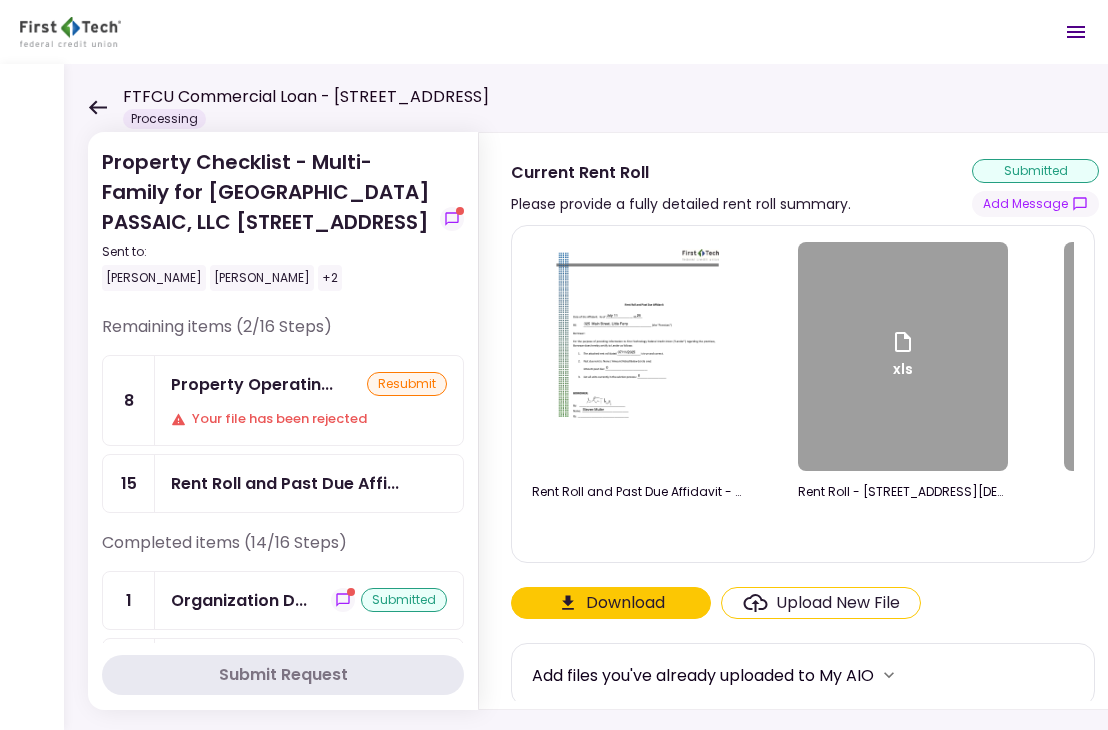 click 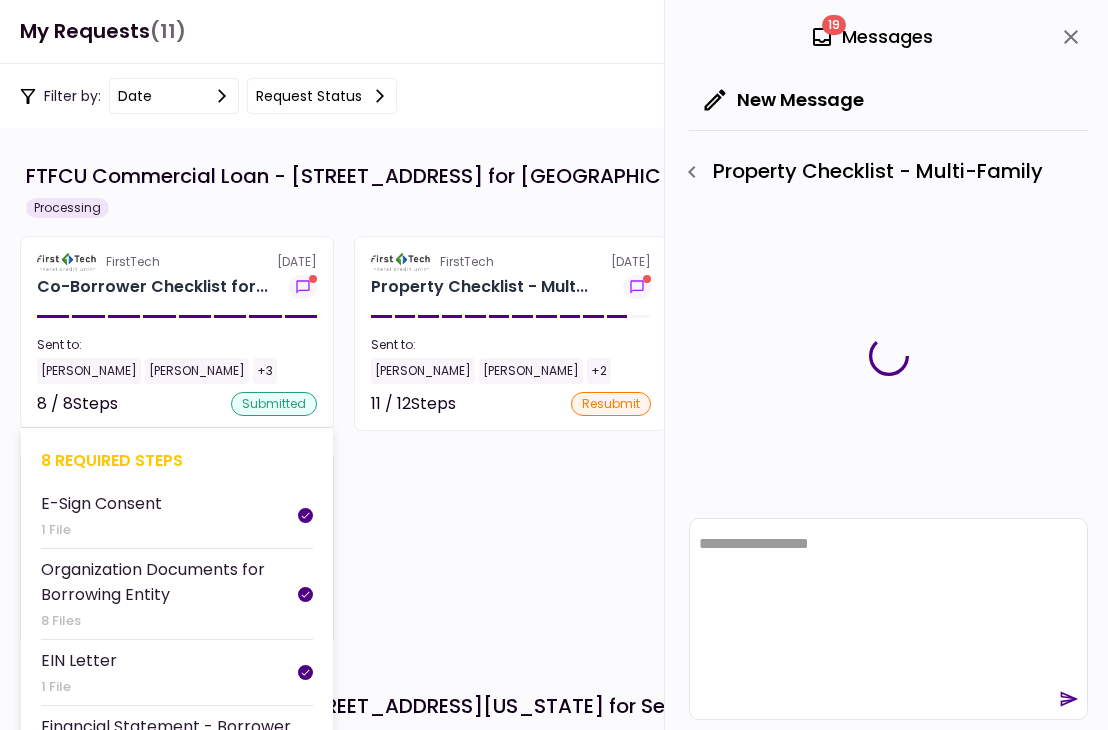 scroll, scrollTop: 0, scrollLeft: 0, axis: both 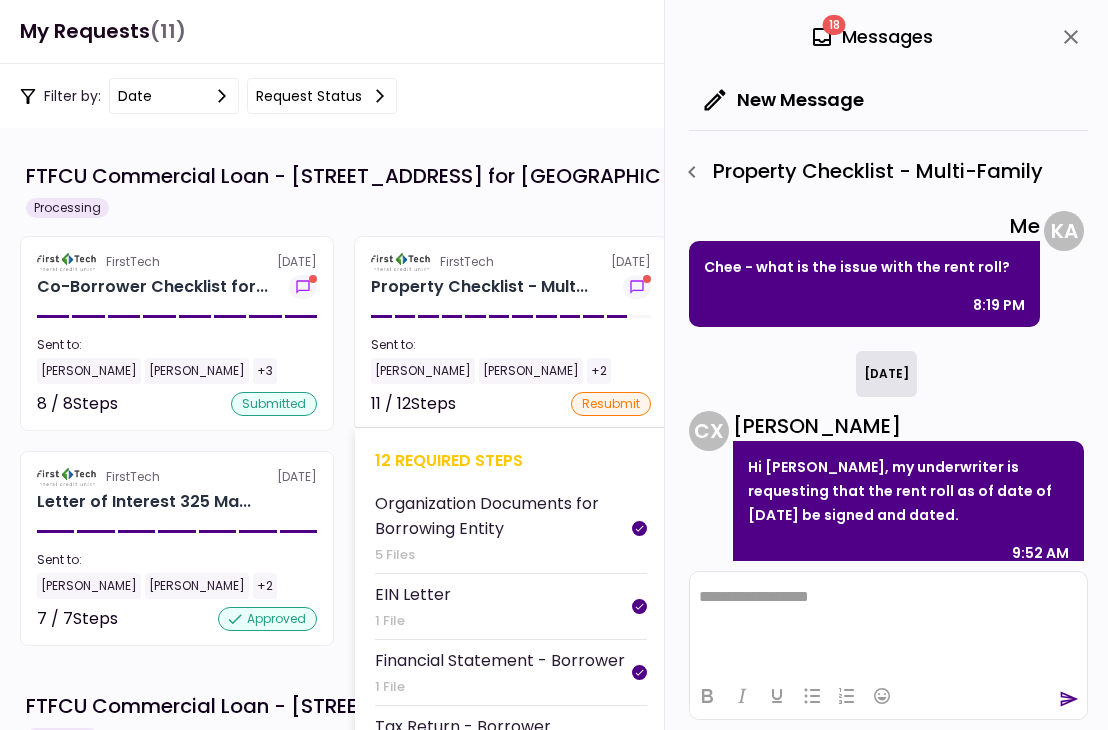click on "FirstTech [DATE] Property Checklist - Mult... Sent to: [PERSON_NAME] [PERSON_NAME] +2 11 / 12  Steps resubmit 12   required steps Organization Documents for Borrowing Entity 5 Files EIN Letter 1 File Financial Statement - Borrower 1 File Tax Return - Borrower 3 Files Property Operating Statements 4 Files Current Rent Roll 2 Files Copy(s) of Lease(s) and Amendment(s) 12 Files Property Survey 1 File Prior Environmental Phase I and/or Phase II 2 Files Property Hazard Insurance Policy and Liability Insurance Policy 2 Files Rent Roll and Past Due Affidavit No Files Tenant in Common Agreement 1 File" at bounding box center [511, 333] 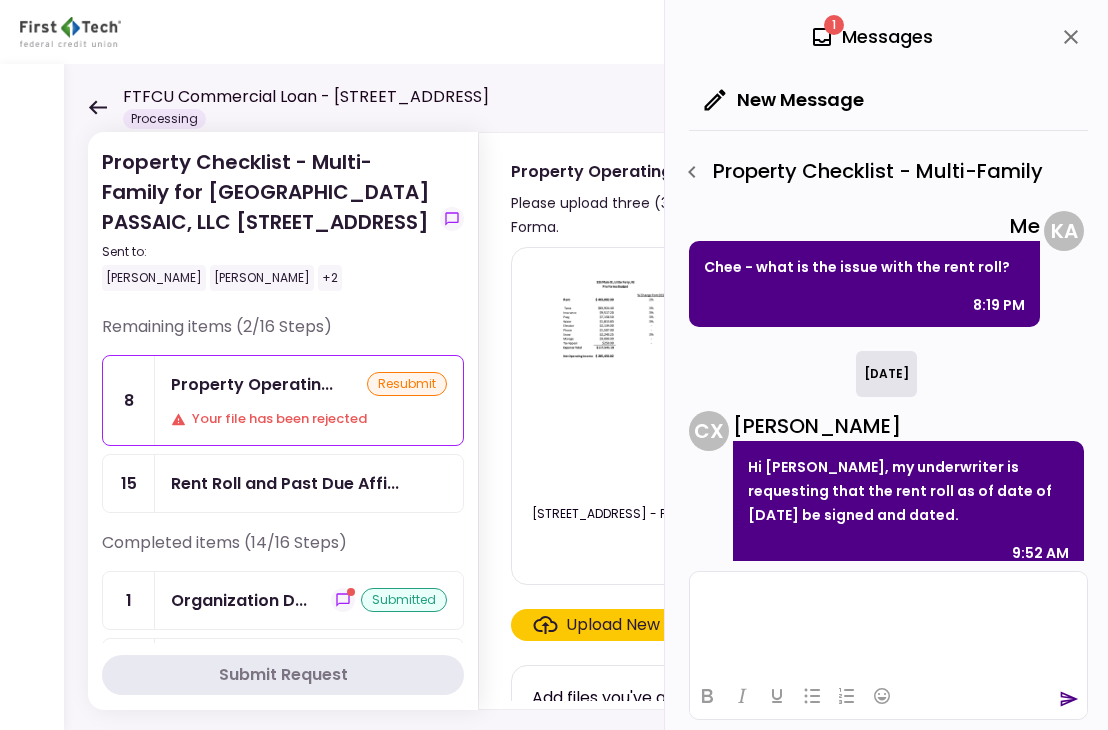 type 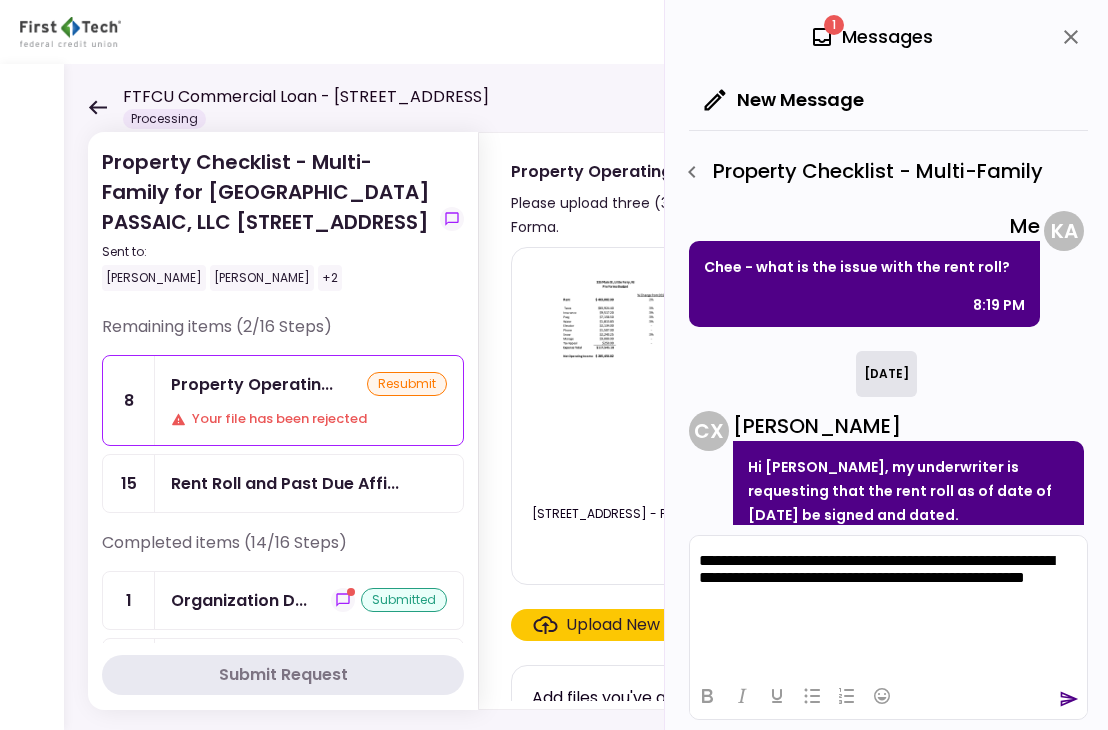 click on "**********" at bounding box center [888, 579] 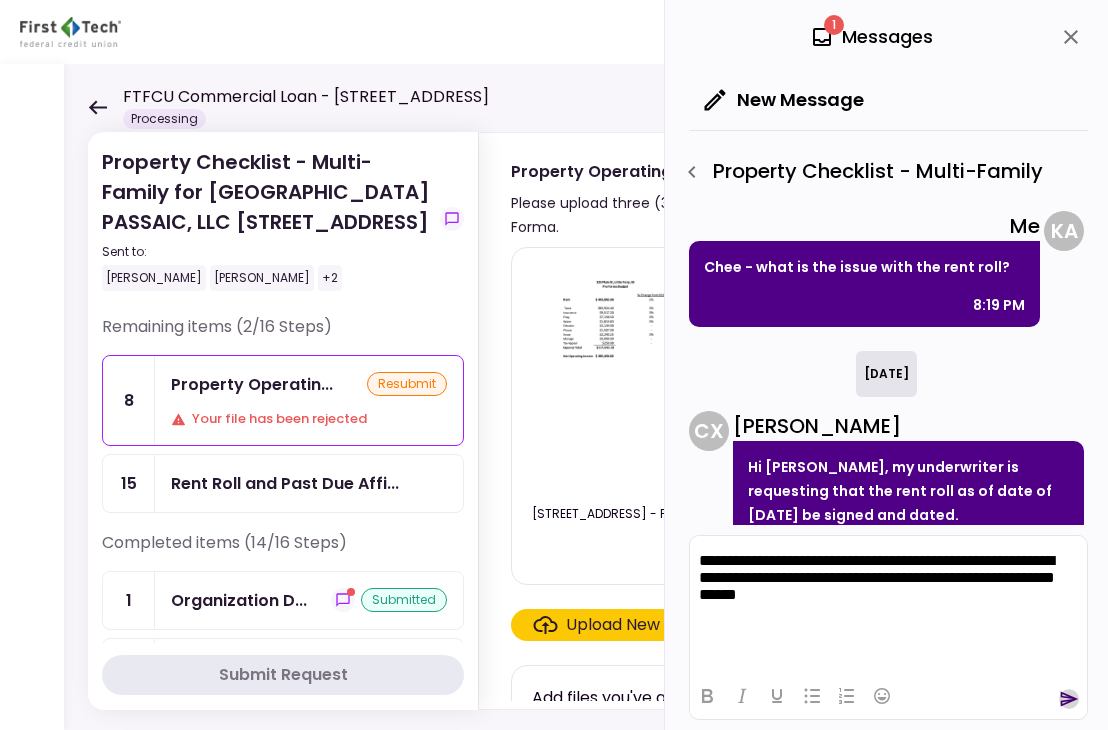 click 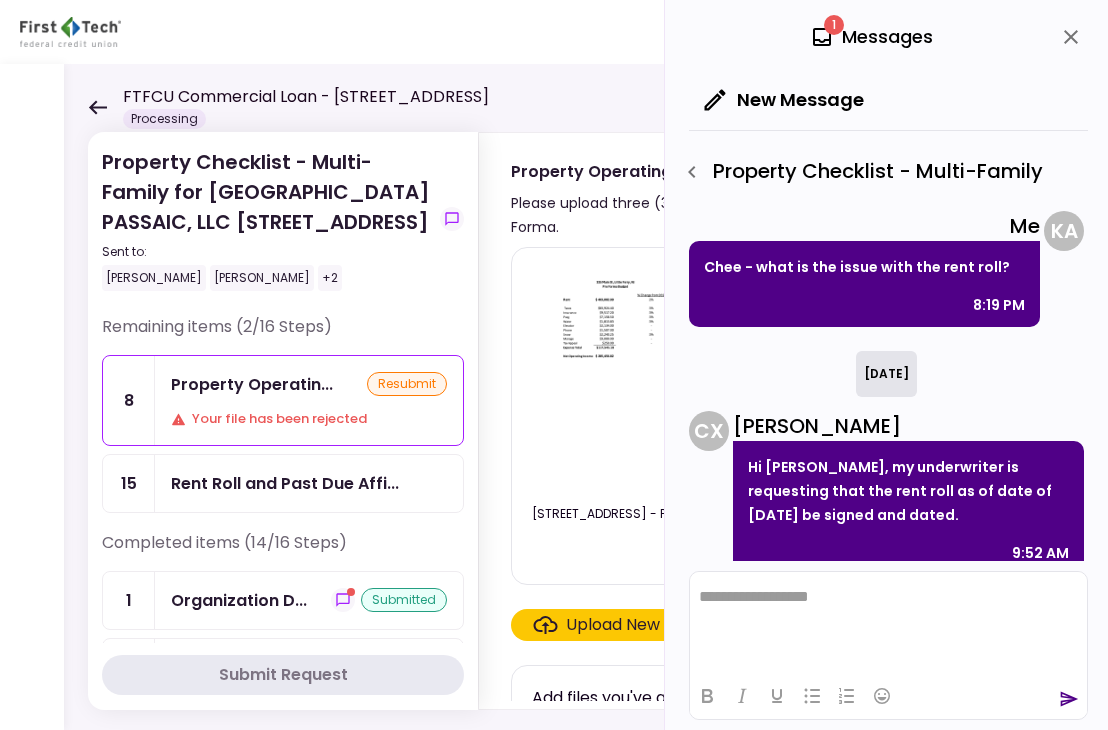 scroll, scrollTop: 1358, scrollLeft: 0, axis: vertical 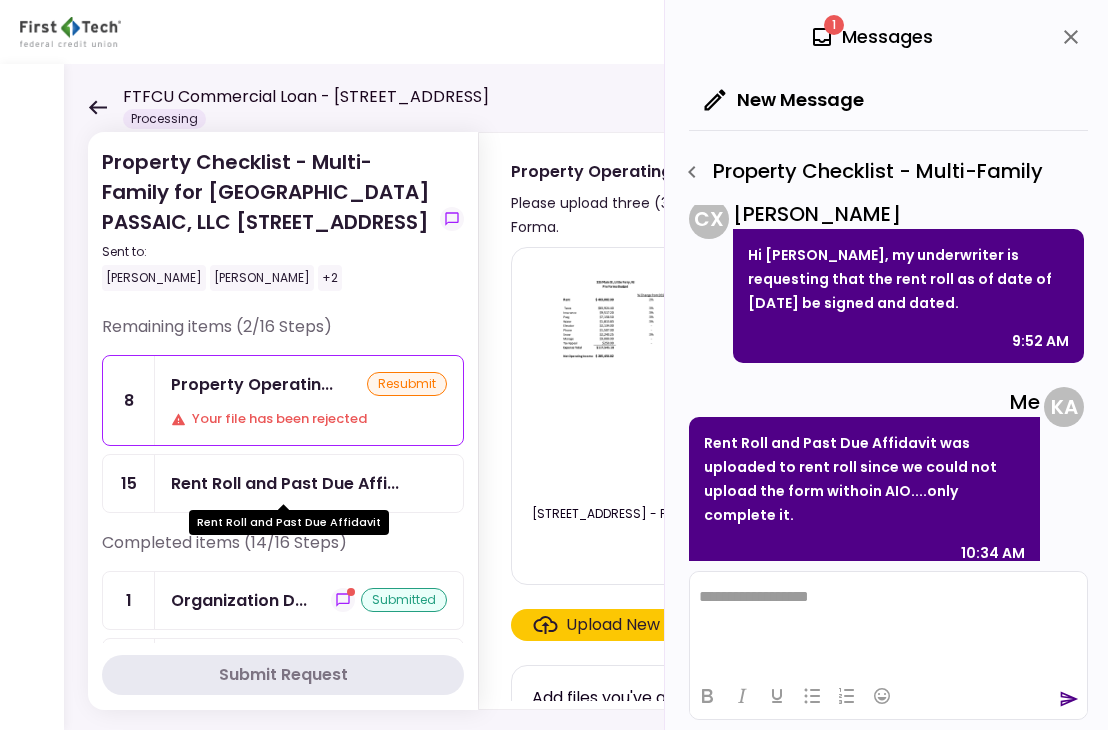 click on "Rent Roll and Past Due Affi..." at bounding box center [285, 483] 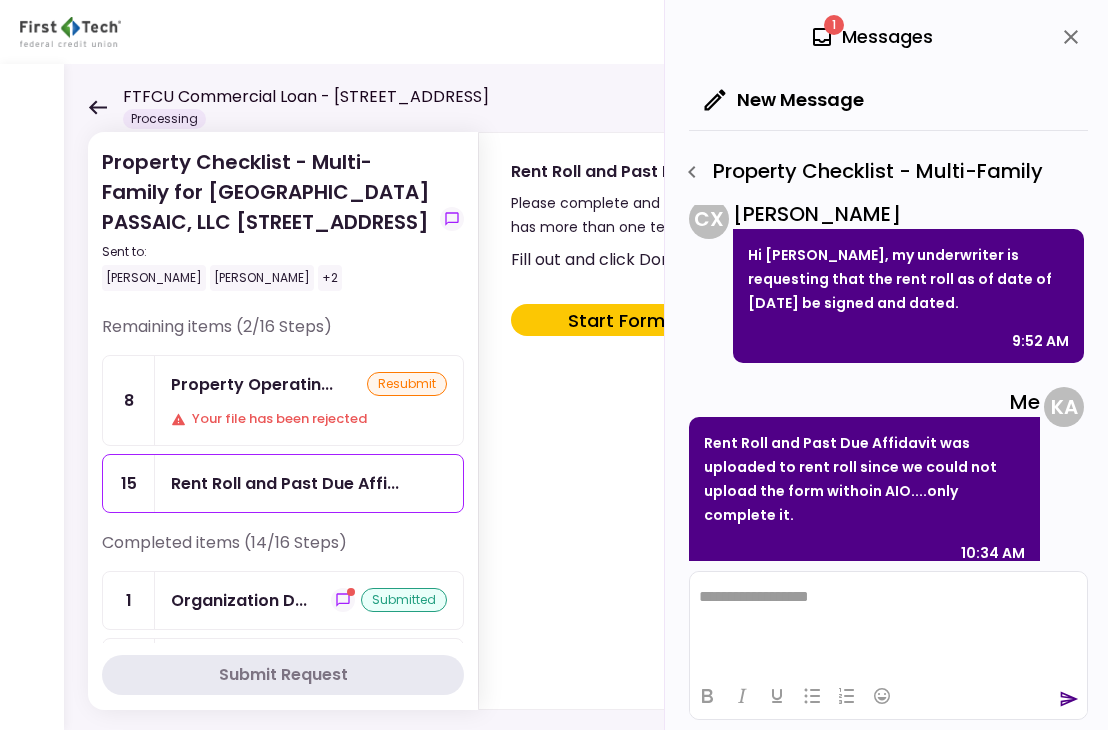 scroll, scrollTop: 0, scrollLeft: 0, axis: both 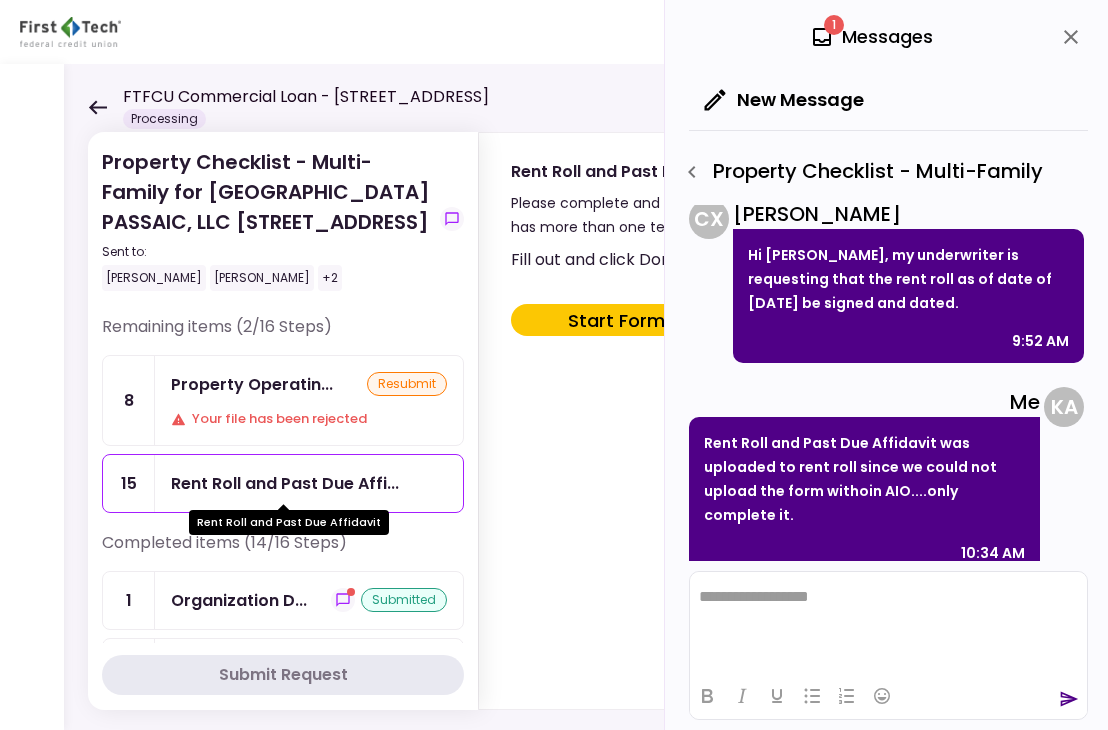 click on "Rent Roll and Past Due Affi..." at bounding box center (285, 483) 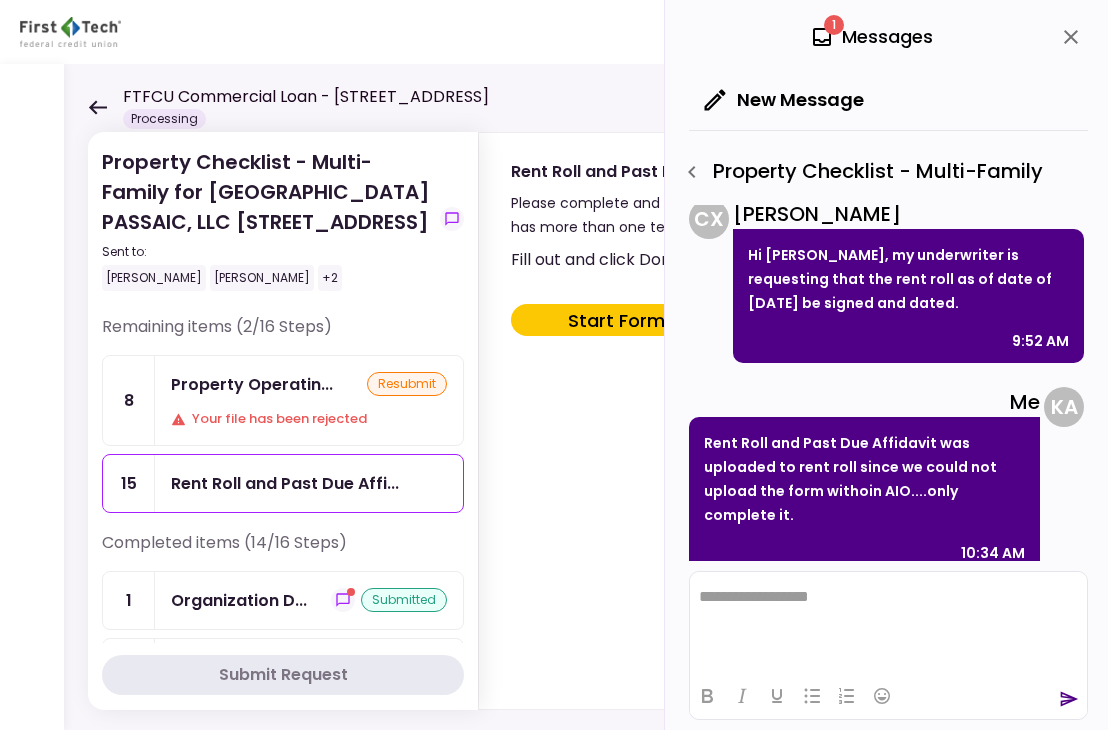 scroll, scrollTop: 0, scrollLeft: 0, axis: both 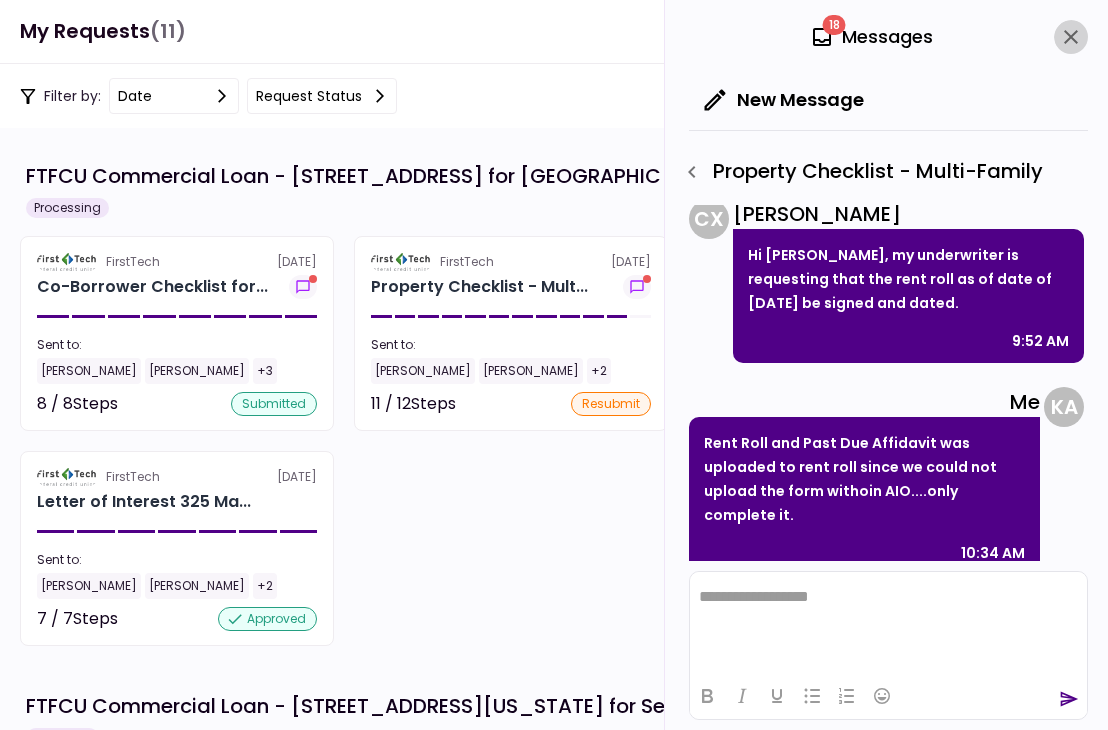 click 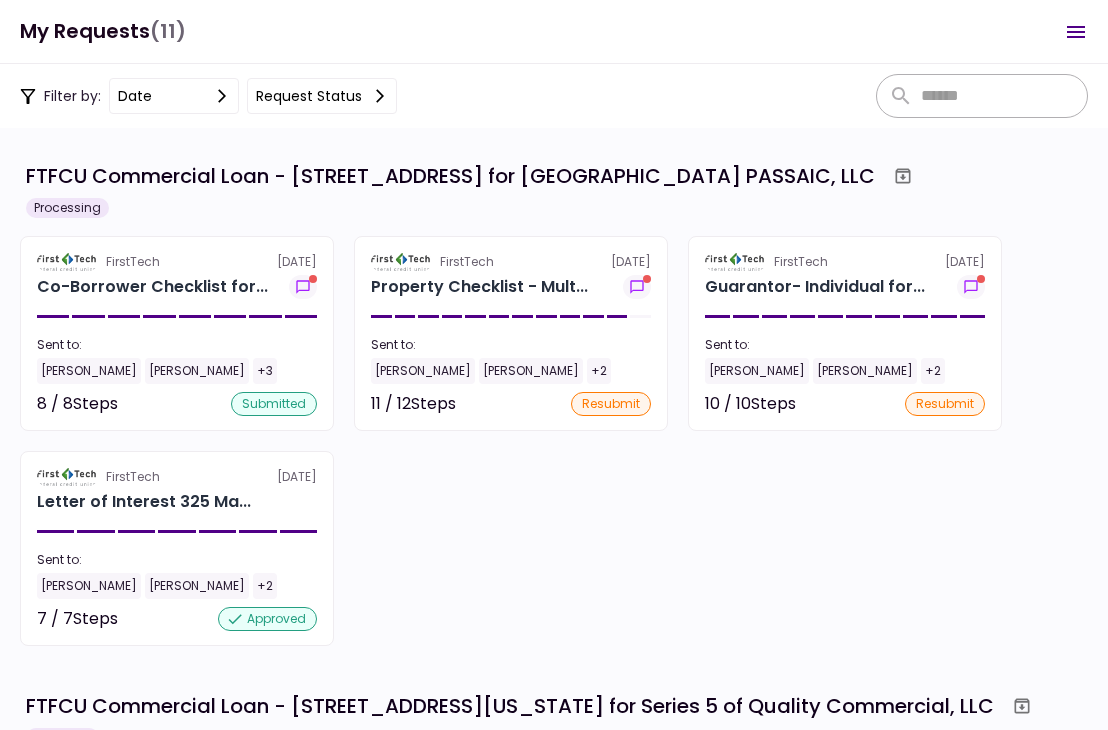 scroll, scrollTop: 23, scrollLeft: 0, axis: vertical 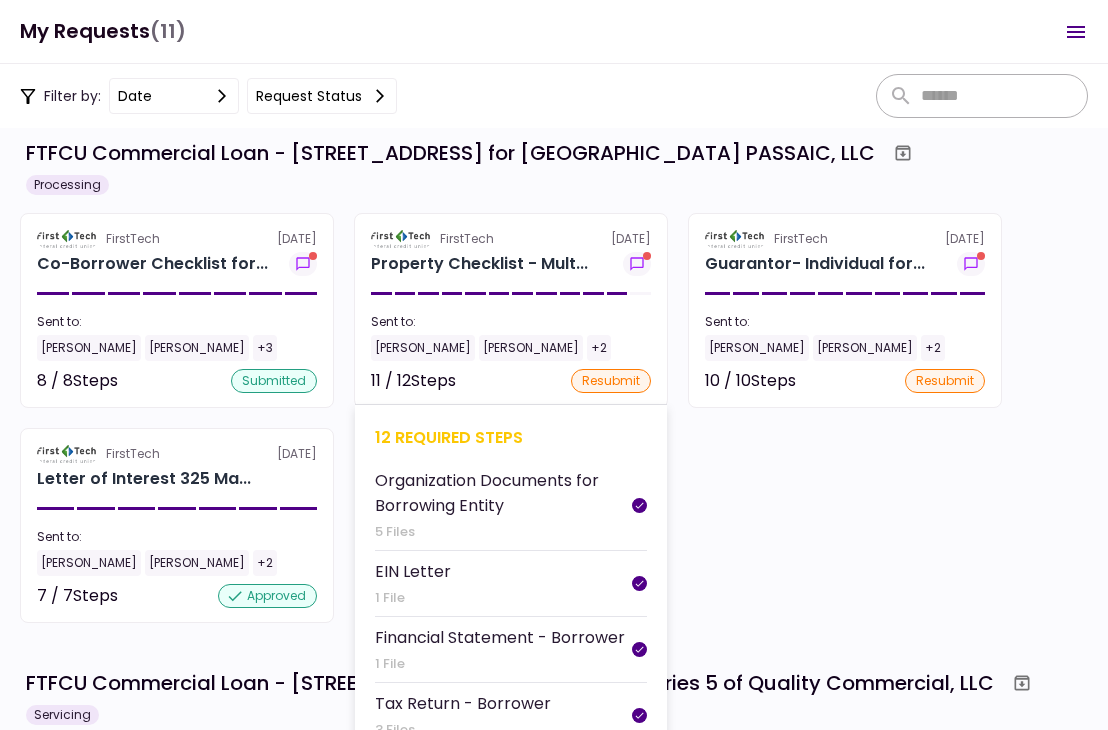 click on "FirstTech [DATE] Property Checklist - Mult... Sent to: [PERSON_NAME] [PERSON_NAME] +2 11 / 12  Steps resubmit 12   required steps Organization Documents for Borrowing Entity 5 Files EIN Letter 1 File Financial Statement - Borrower 1 File Tax Return - Borrower 3 Files Property Operating Statements 4 Files Current Rent Roll 2 Files Copy(s) of Lease(s) and Amendment(s) 12 Files Property Survey 1 File Prior Environmental Phase I and/or Phase II 2 Files Property Hazard Insurance Policy and Liability Insurance Policy 2 Files Rent Roll and Past Due Affidavit No Files Tenant in Common Agreement 1 File" at bounding box center (511, 310) 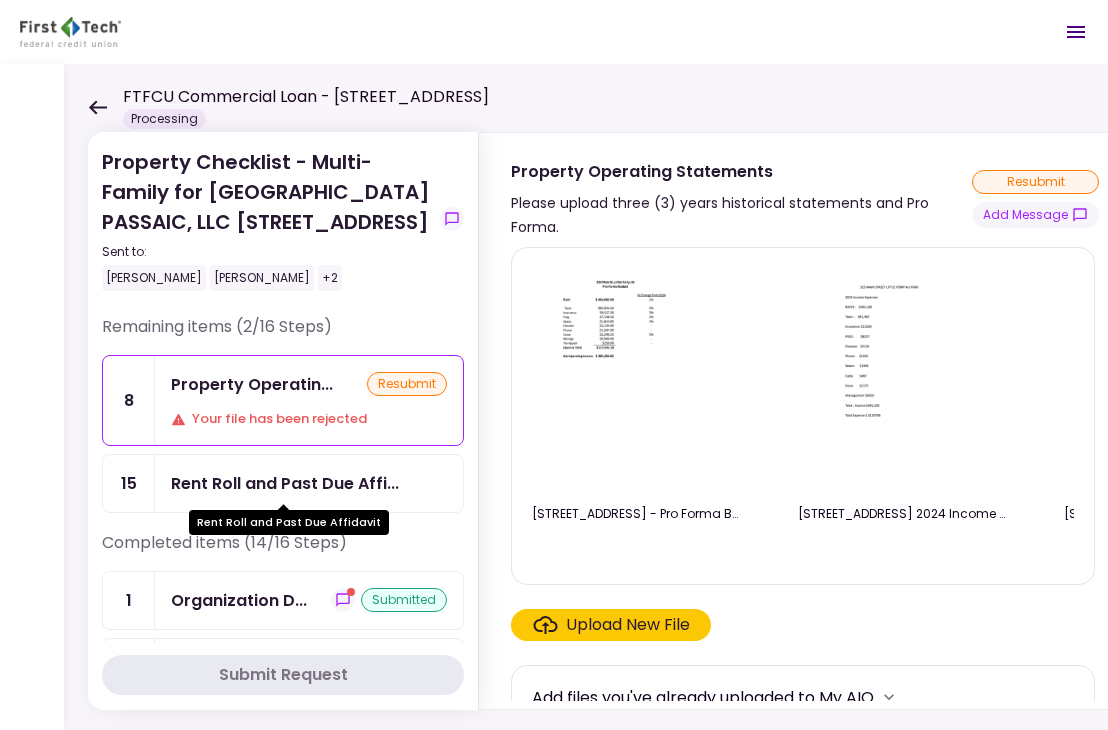 click on "Rent Roll and Past Due Affi..." at bounding box center (285, 483) 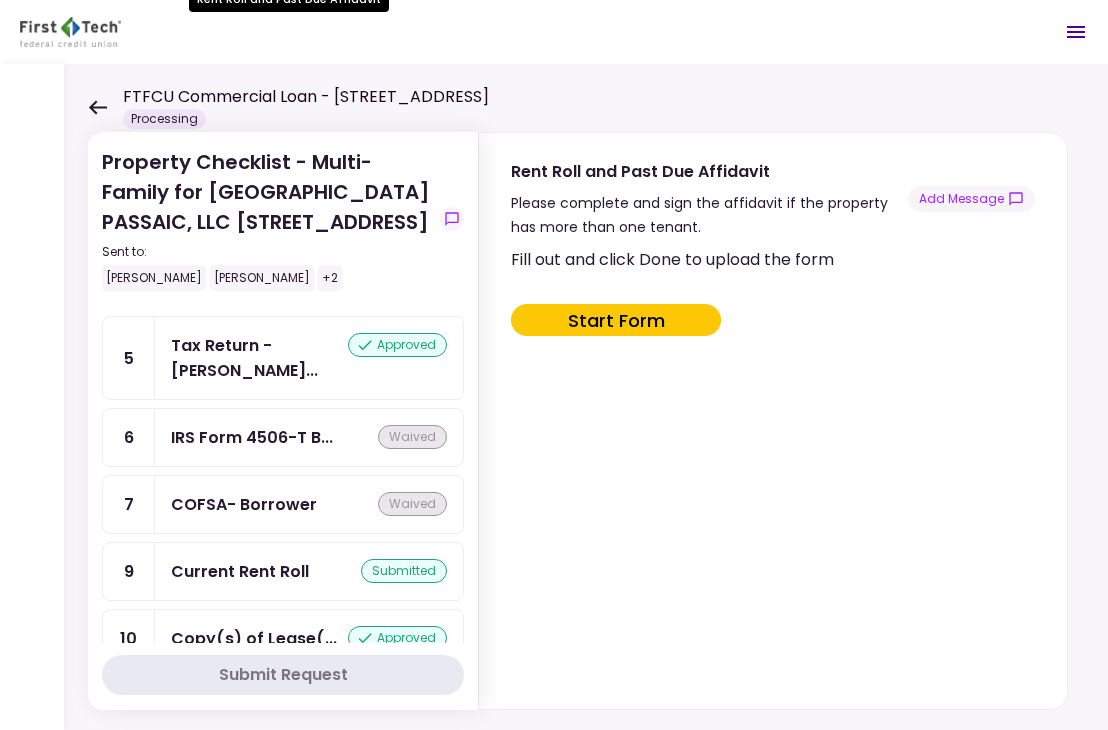scroll, scrollTop: 536, scrollLeft: 0, axis: vertical 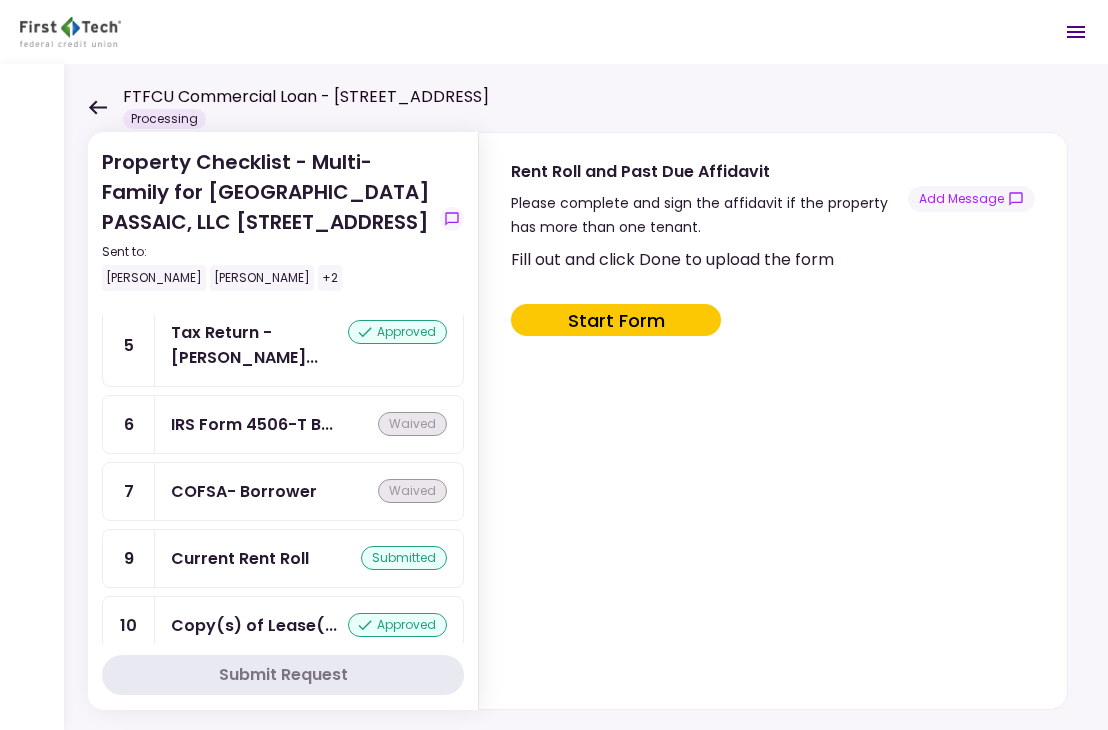 click on "Current Rent Roll" at bounding box center (240, 558) 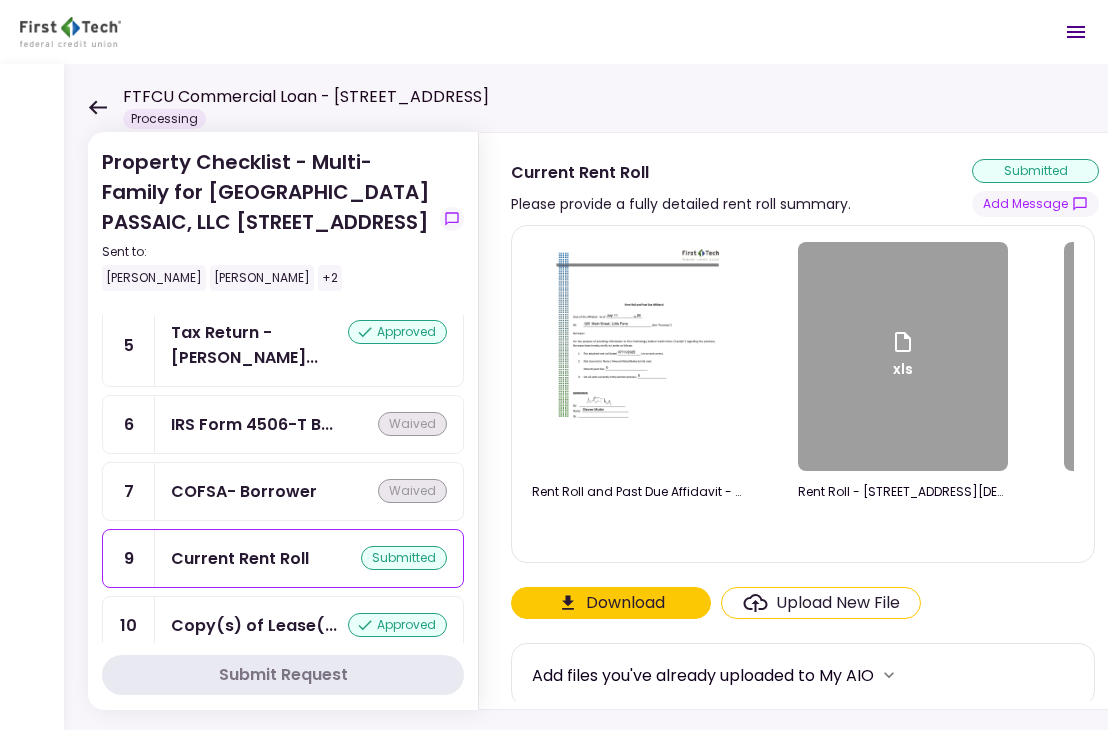 click on "xls" at bounding box center [903, 356] 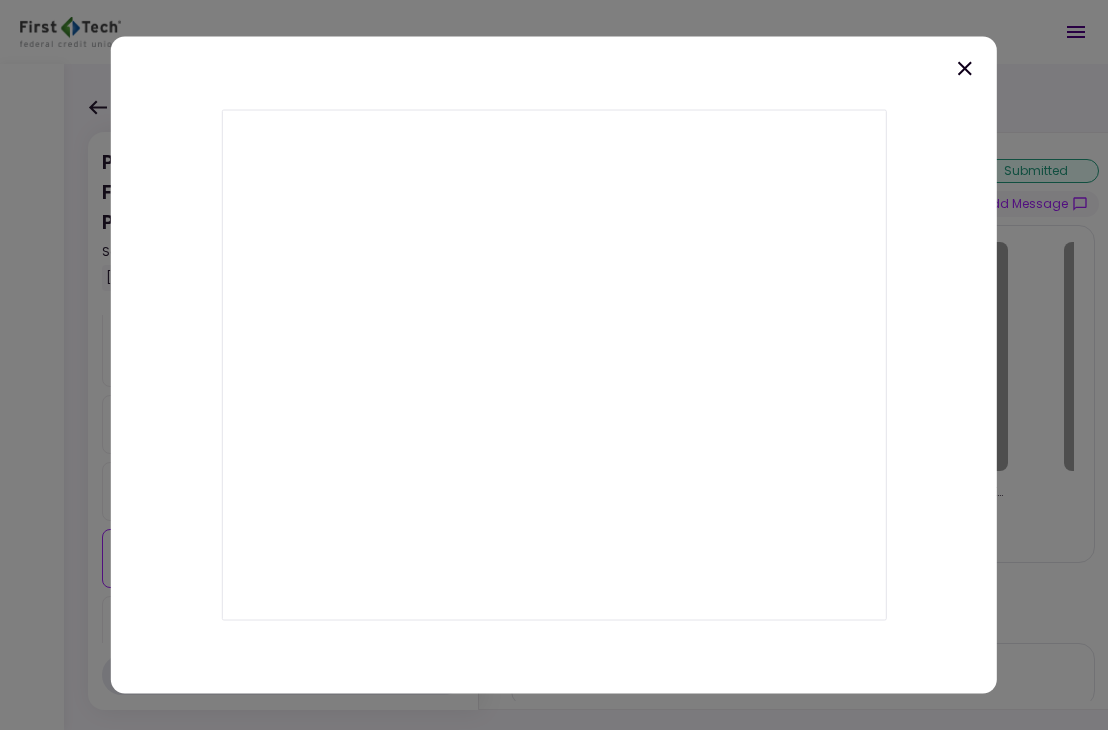click at bounding box center (554, 365) 